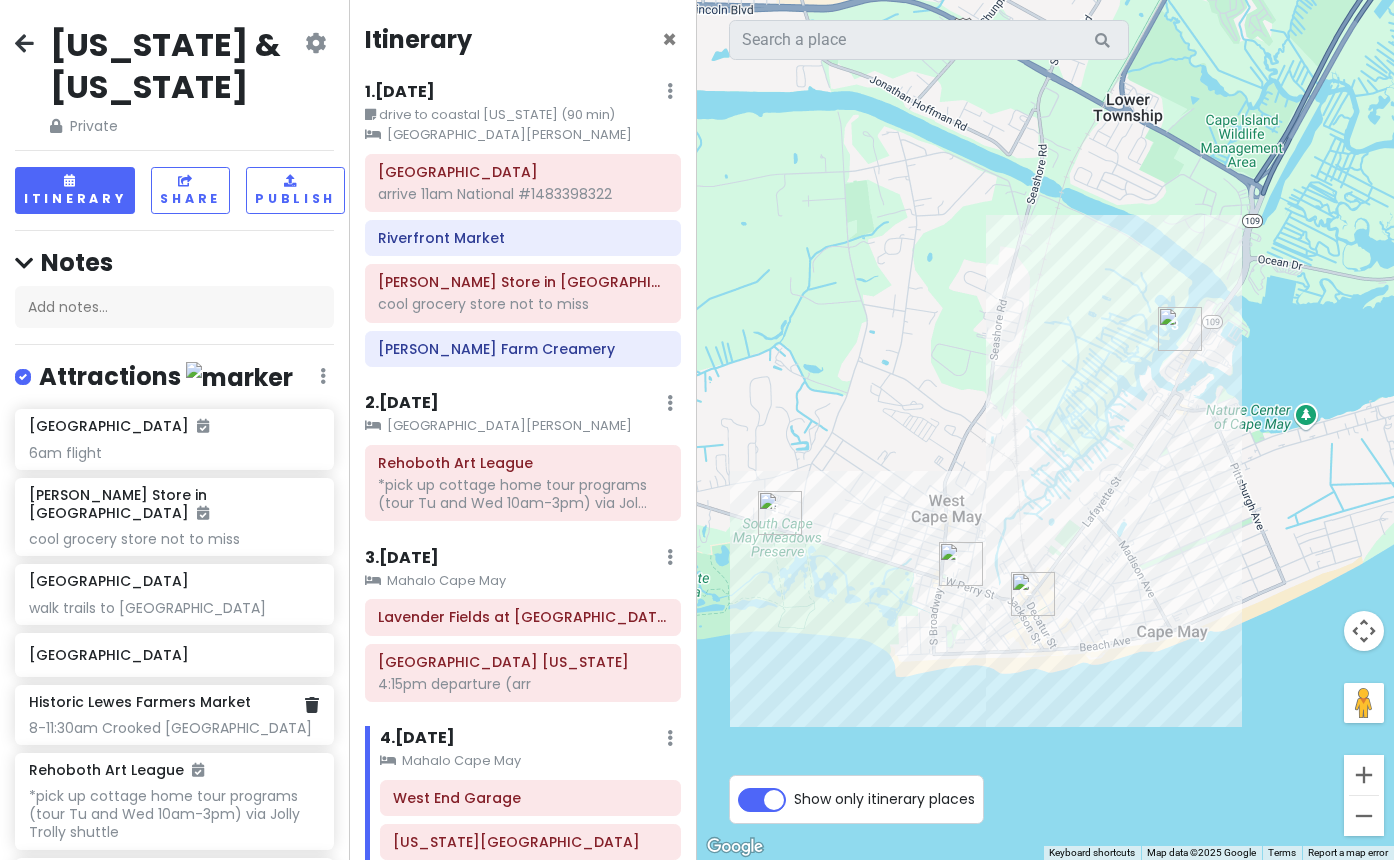 scroll, scrollTop: 0, scrollLeft: 0, axis: both 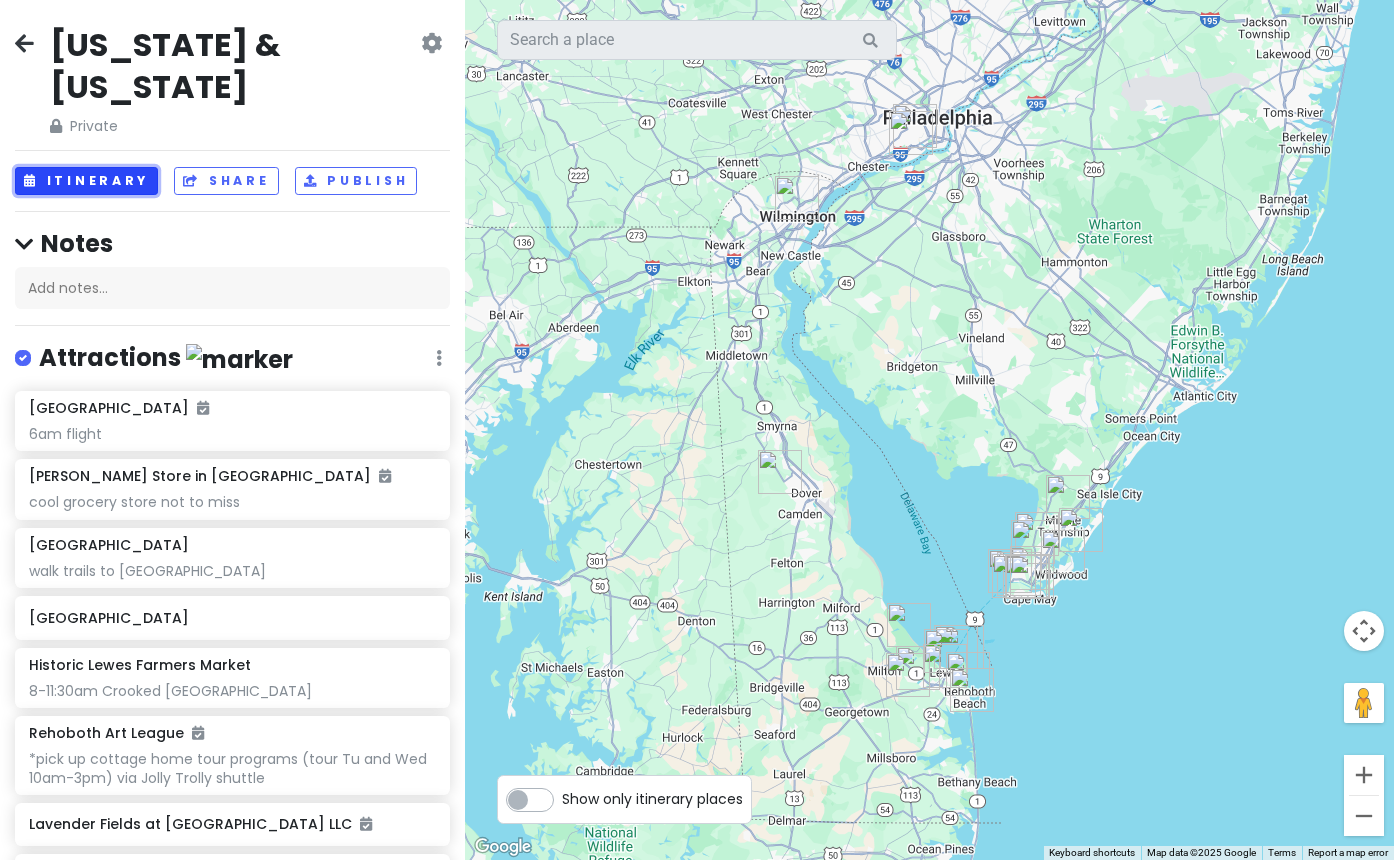 click on "Itinerary" at bounding box center (86, 181) 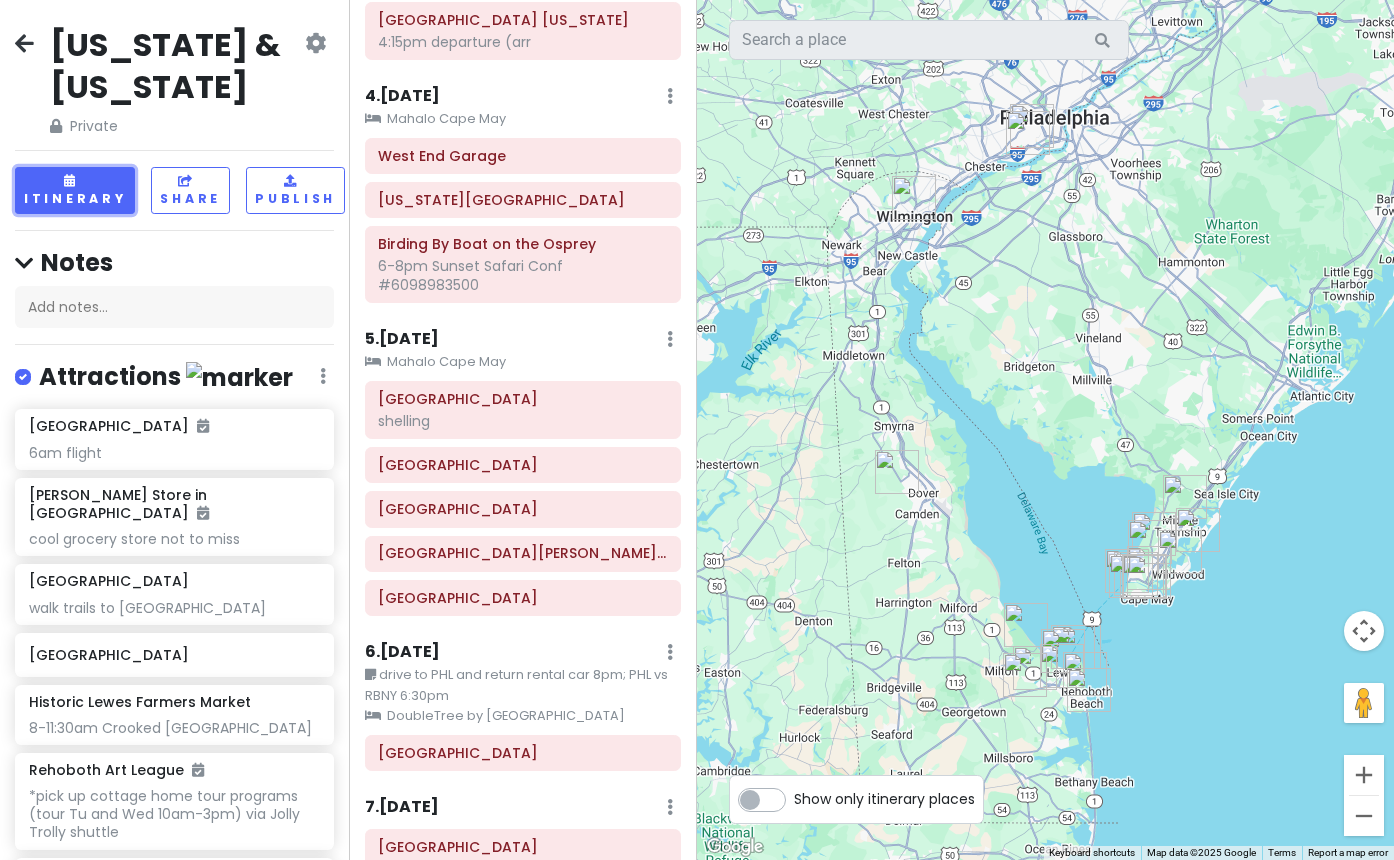 scroll, scrollTop: 652, scrollLeft: 0, axis: vertical 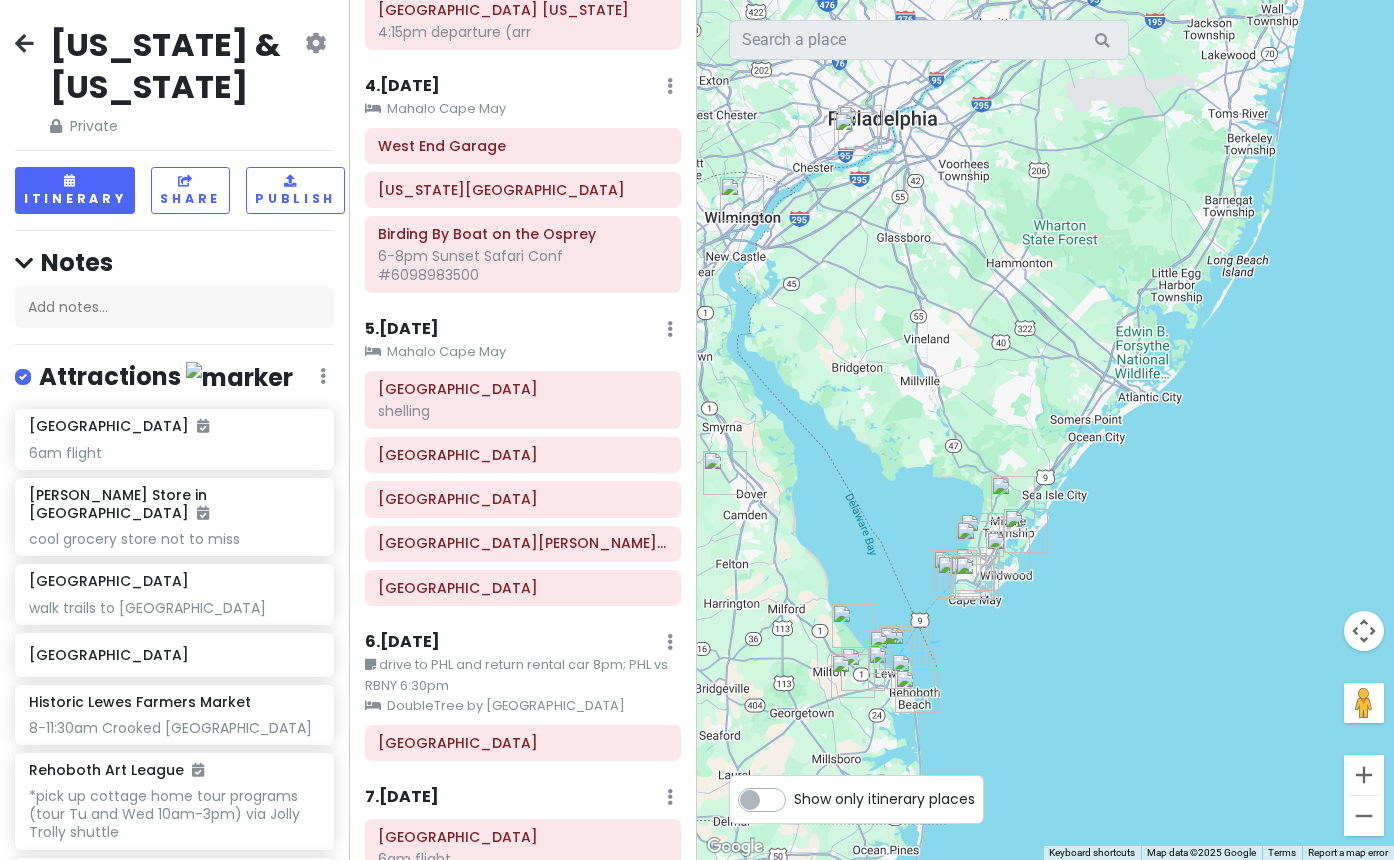 drag, startPoint x: 1166, startPoint y: 437, endPoint x: 989, endPoint y: 438, distance: 177.00282 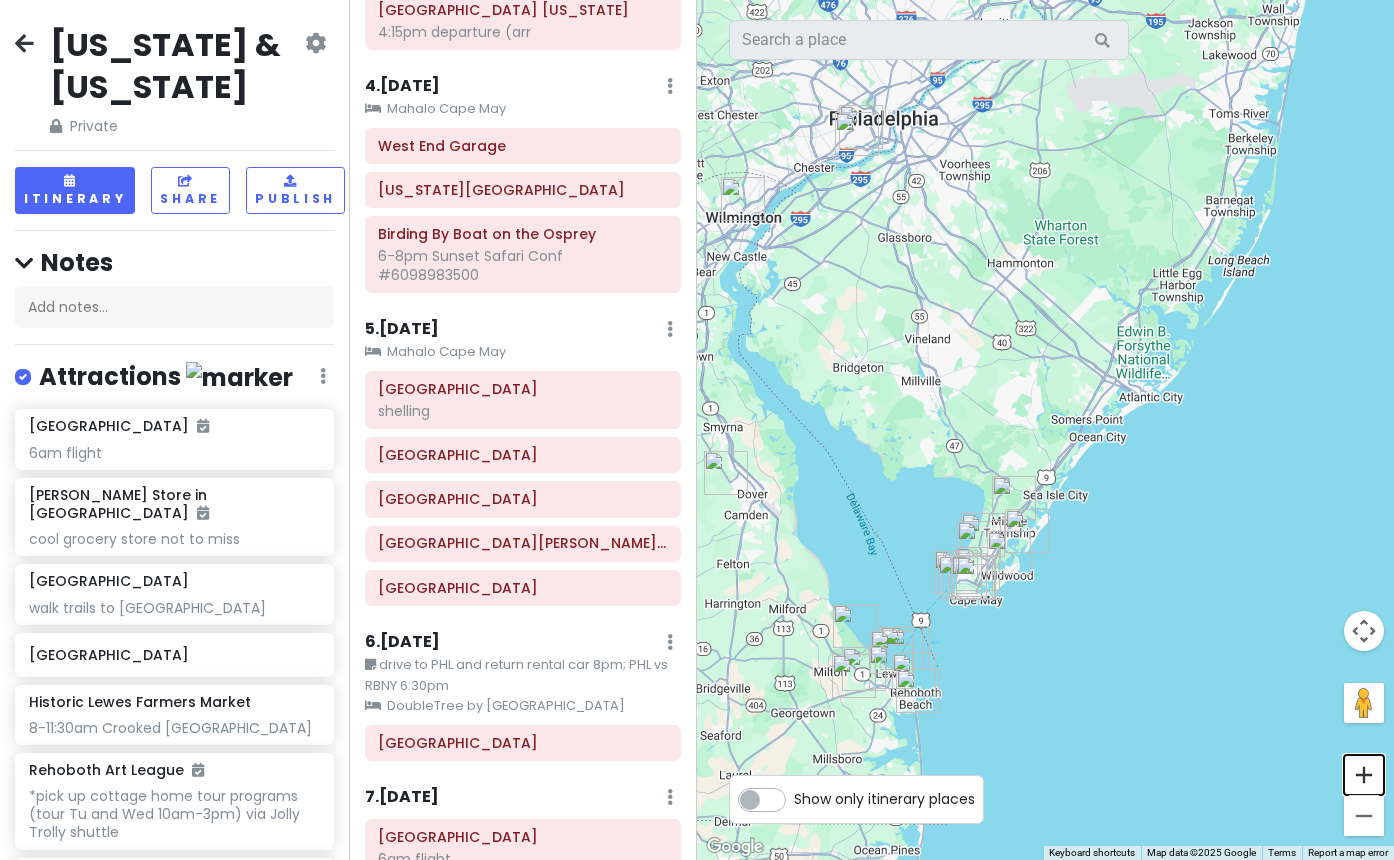 click at bounding box center (1364, 775) 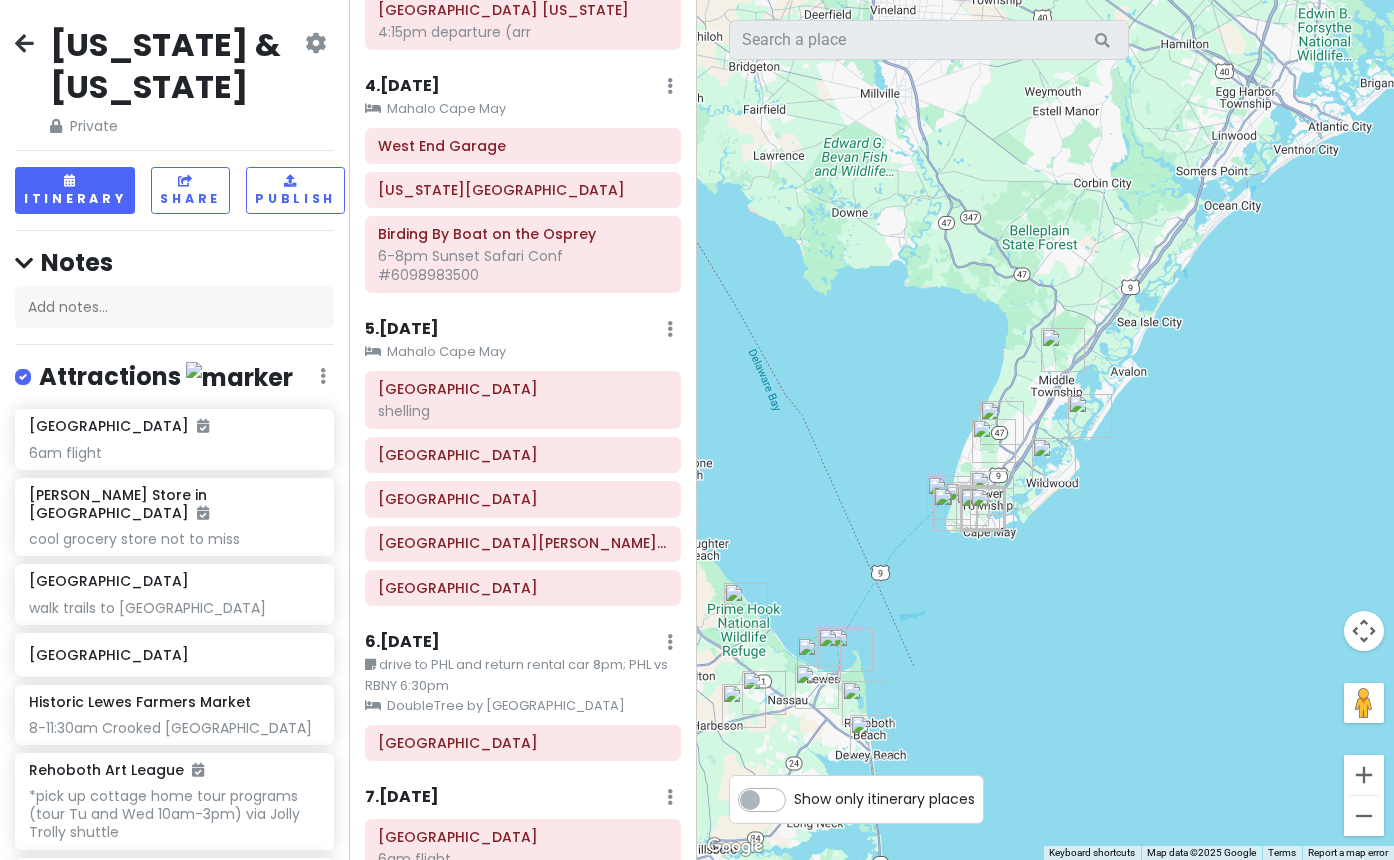 drag, startPoint x: 1107, startPoint y: 783, endPoint x: 1193, endPoint y: 543, distance: 254.94313 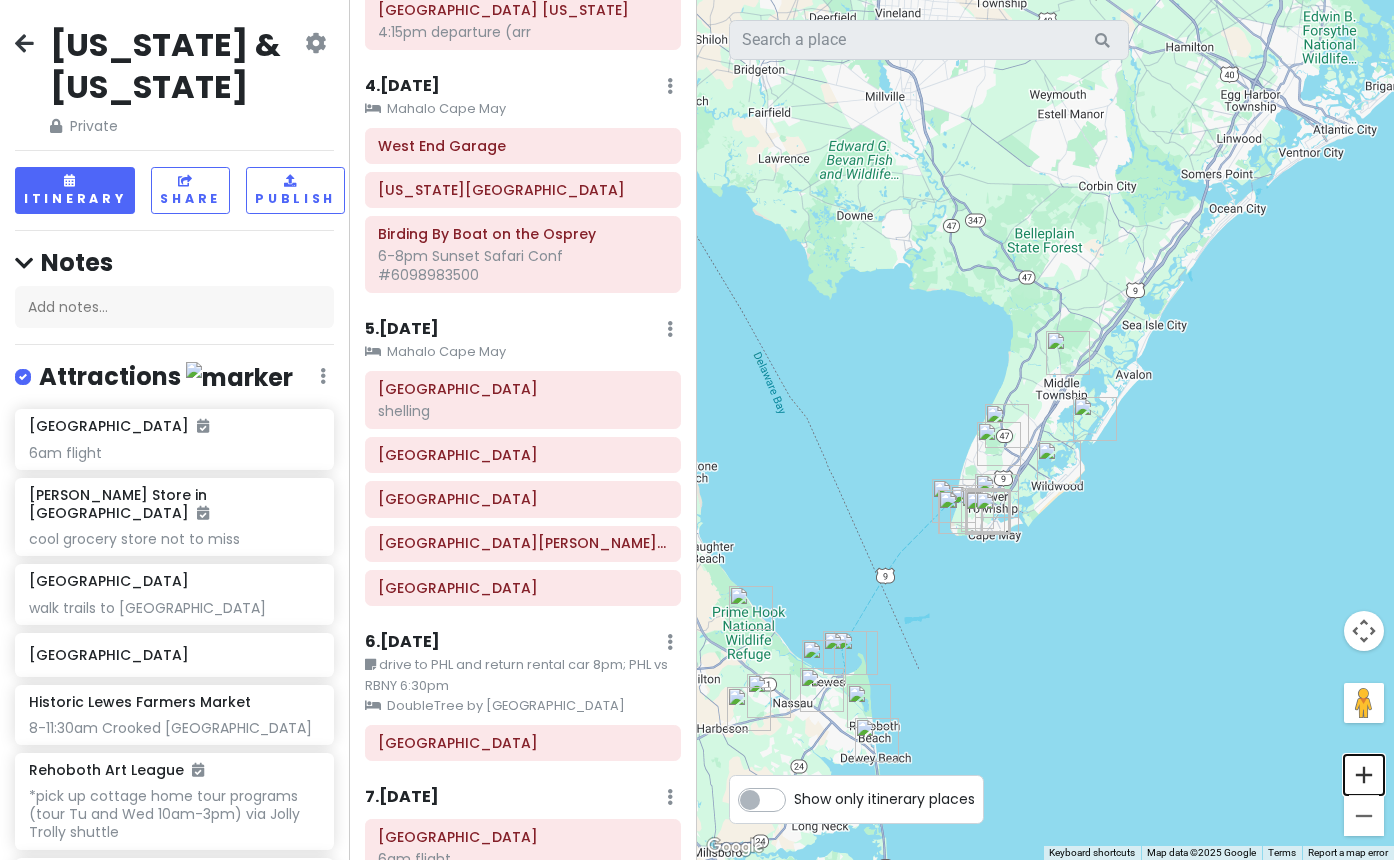 click at bounding box center (1364, 775) 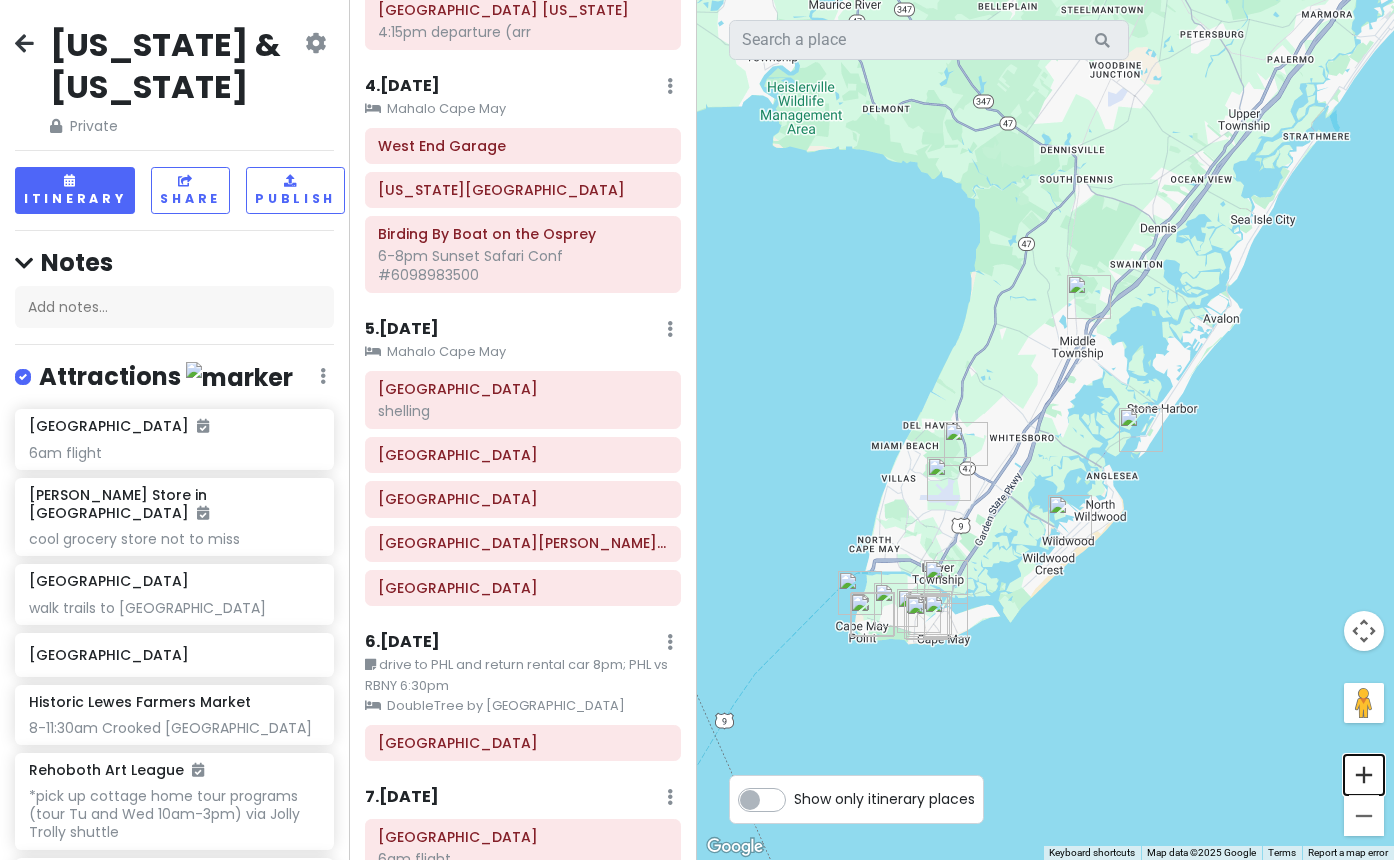click at bounding box center [1364, 775] 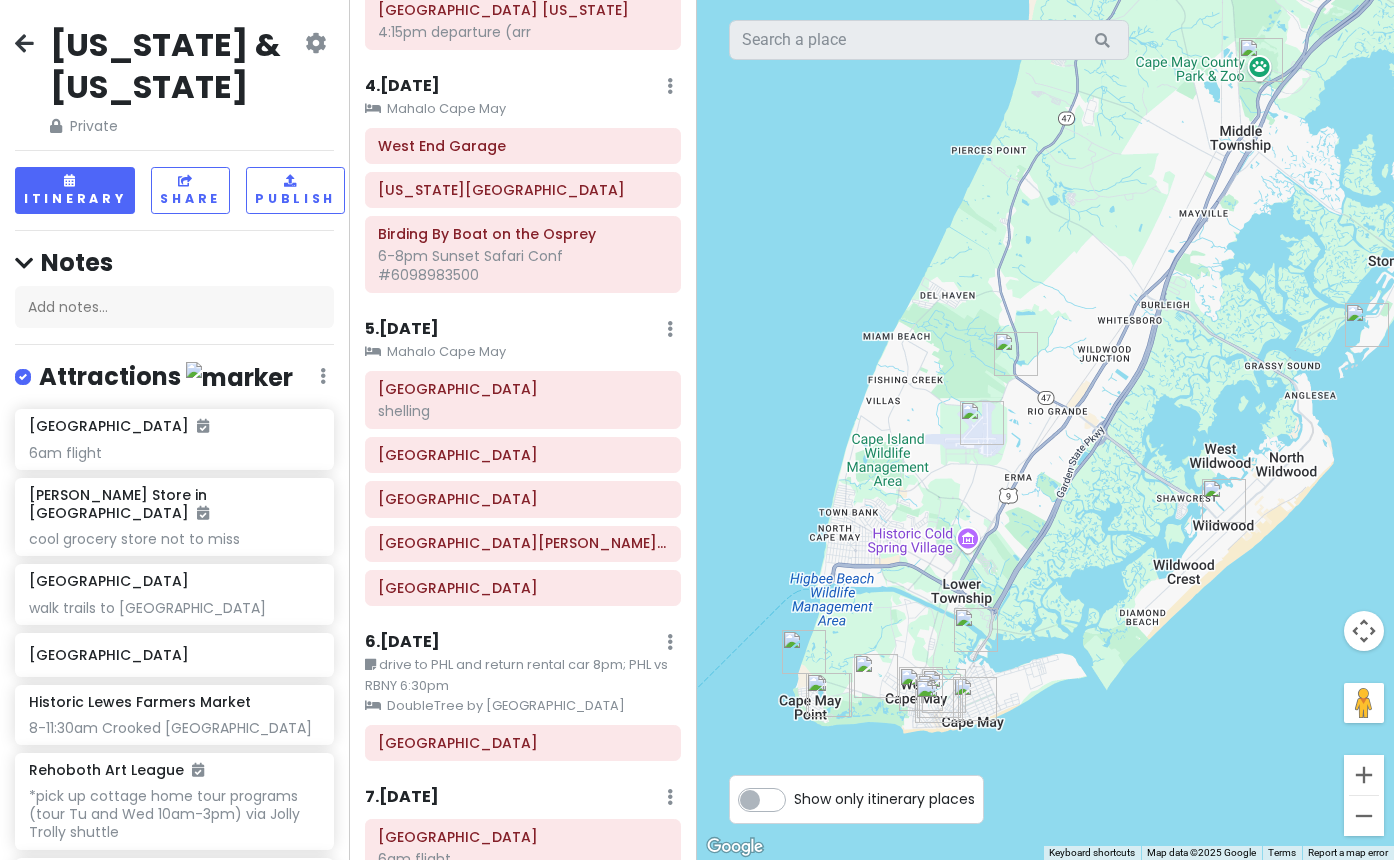 drag, startPoint x: 964, startPoint y: 683, endPoint x: 1101, endPoint y: 556, distance: 186.81006 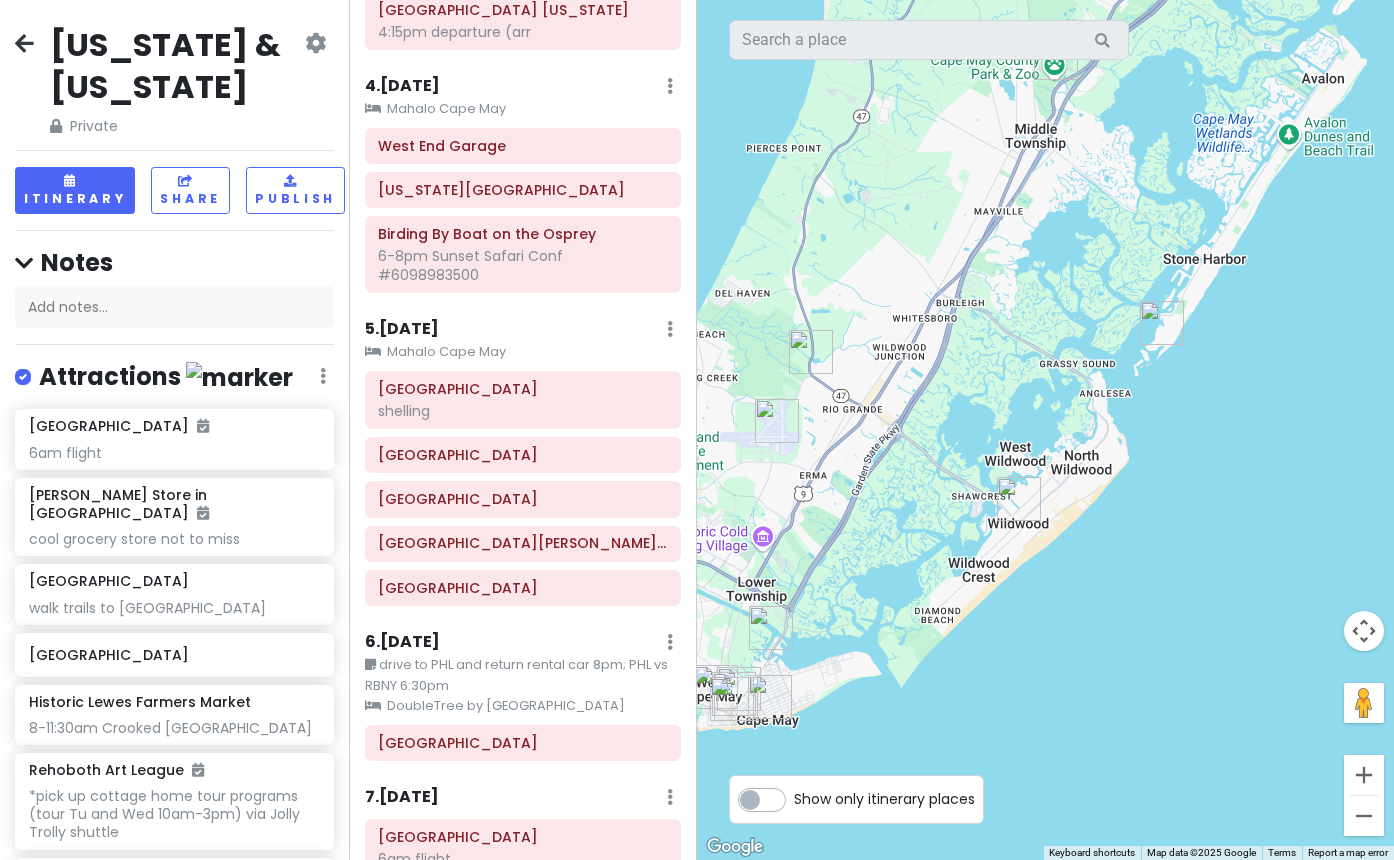drag, startPoint x: 1209, startPoint y: 319, endPoint x: 999, endPoint y: 315, distance: 210.03809 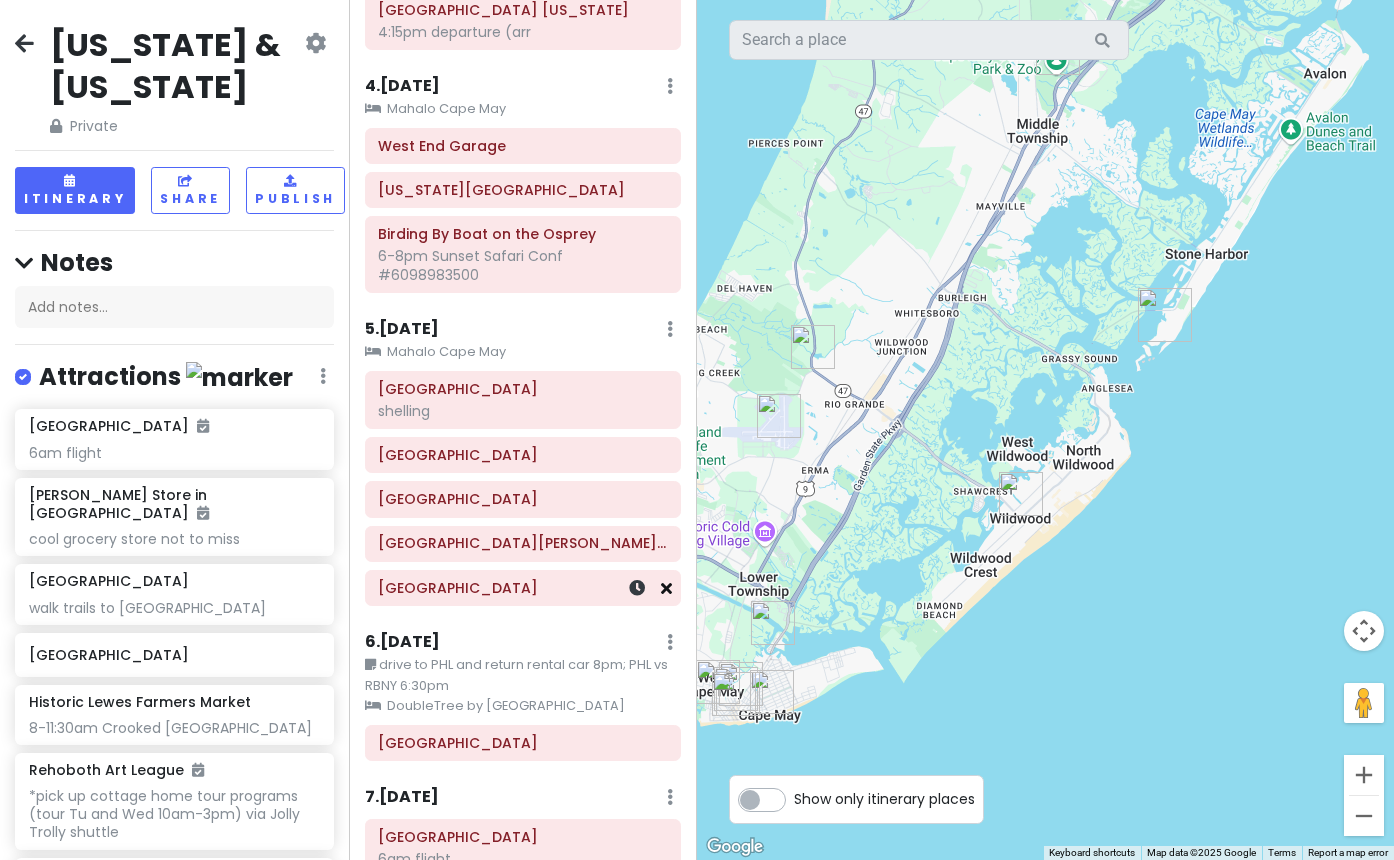 click at bounding box center (666, 588) 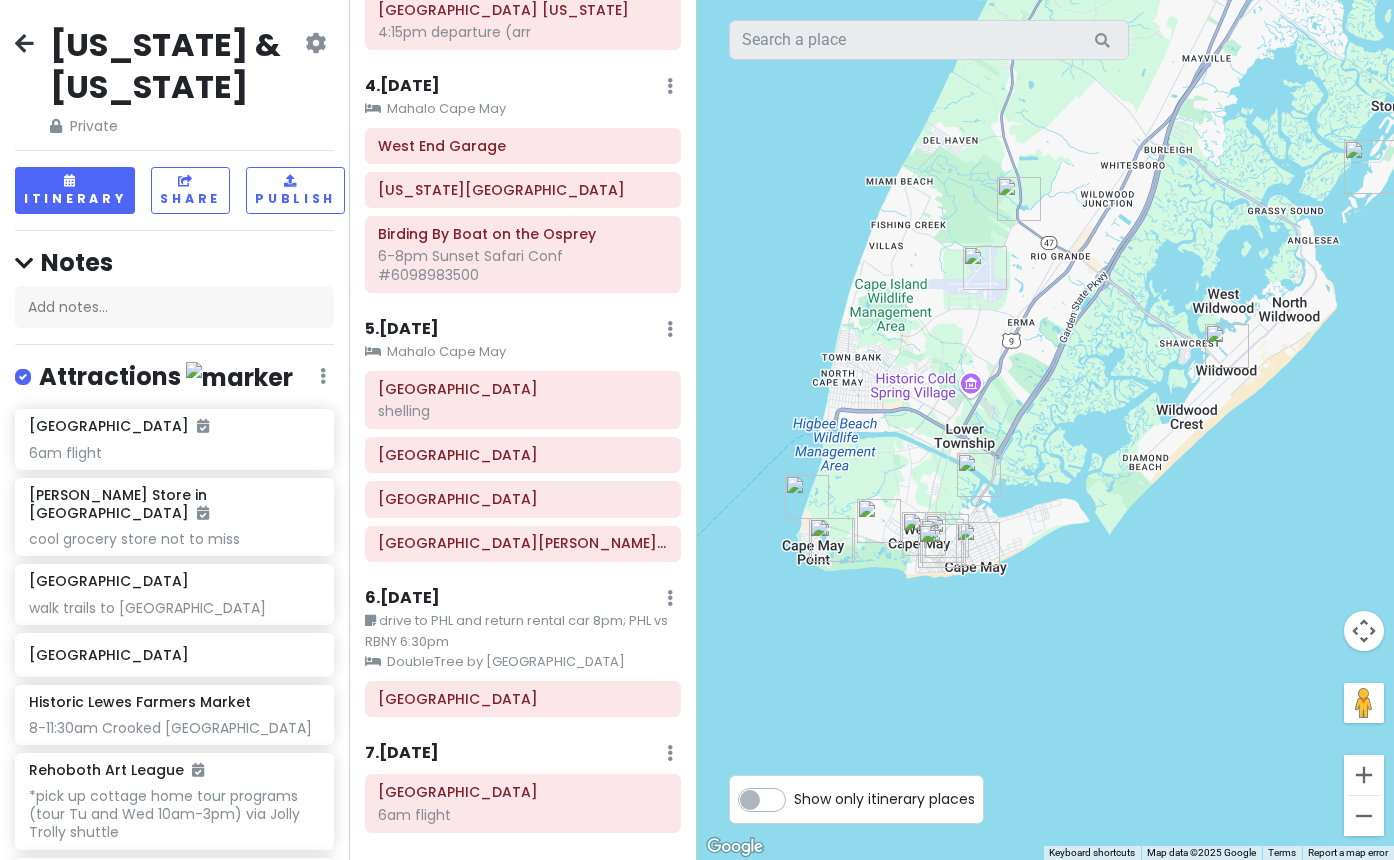 drag, startPoint x: 959, startPoint y: 433, endPoint x: 1165, endPoint y: 284, distance: 254.23808 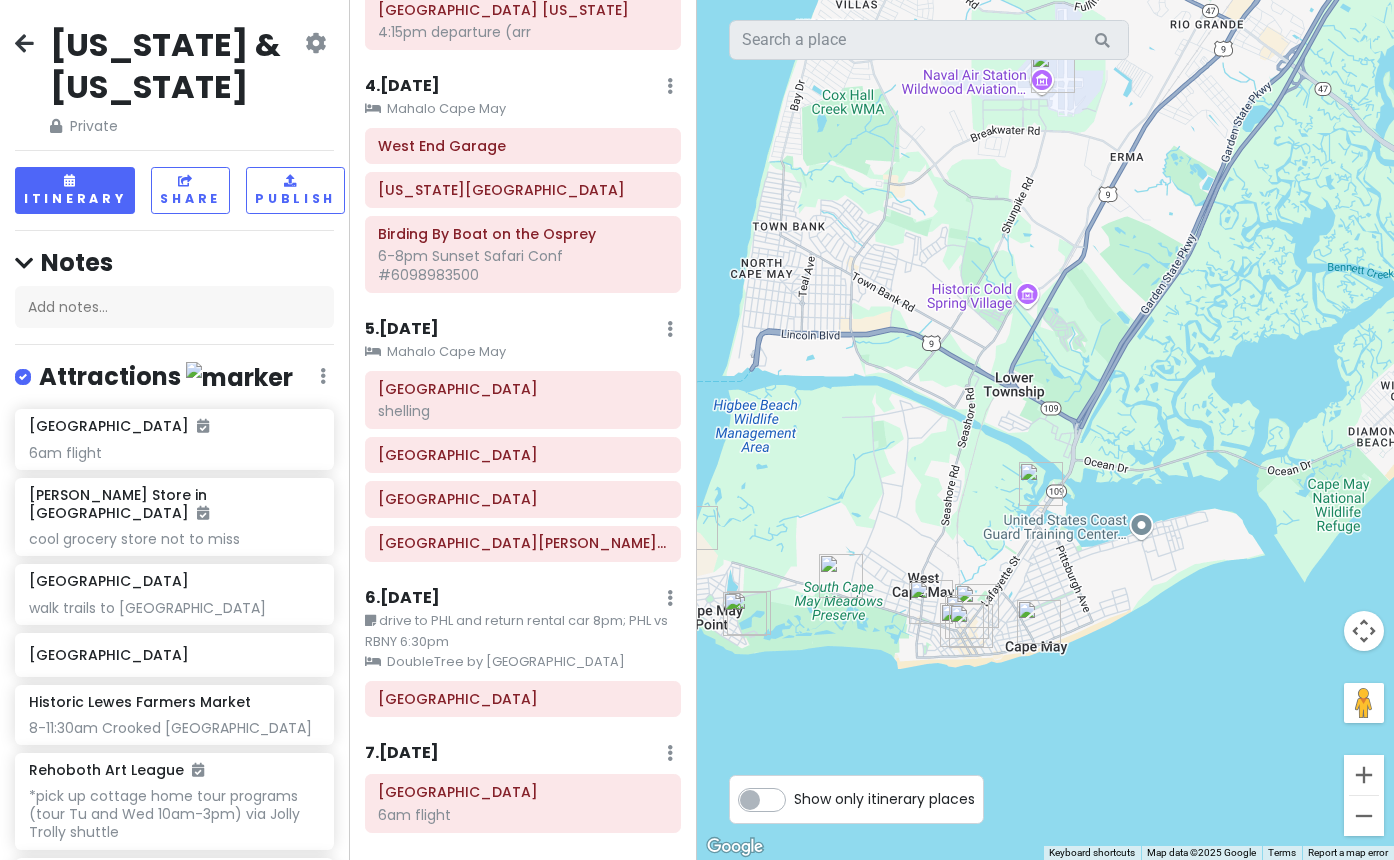drag, startPoint x: 1064, startPoint y: 438, endPoint x: 1149, endPoint y: 406, distance: 90.824005 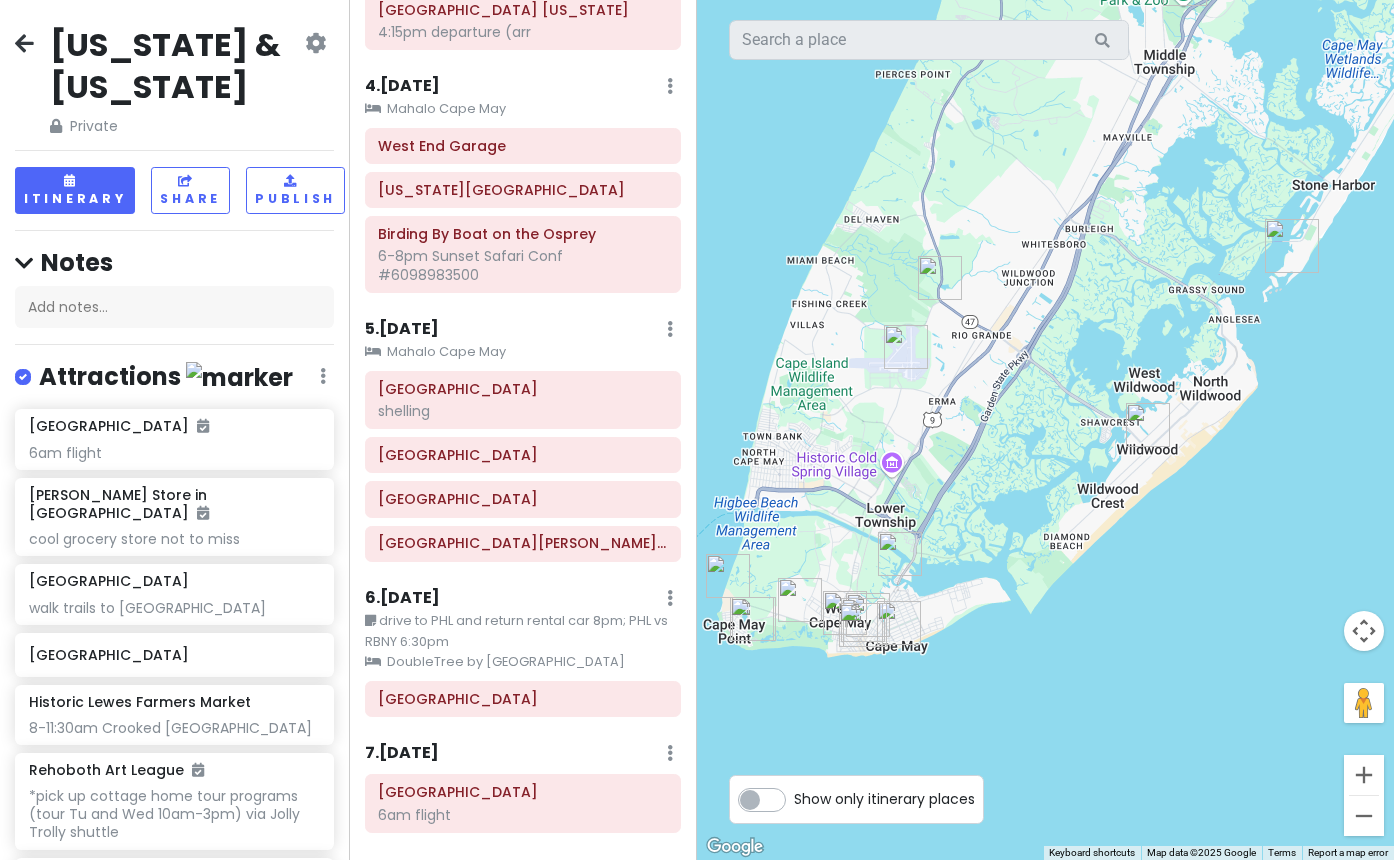 drag, startPoint x: 1310, startPoint y: 401, endPoint x: 1079, endPoint y: 489, distance: 247.19426 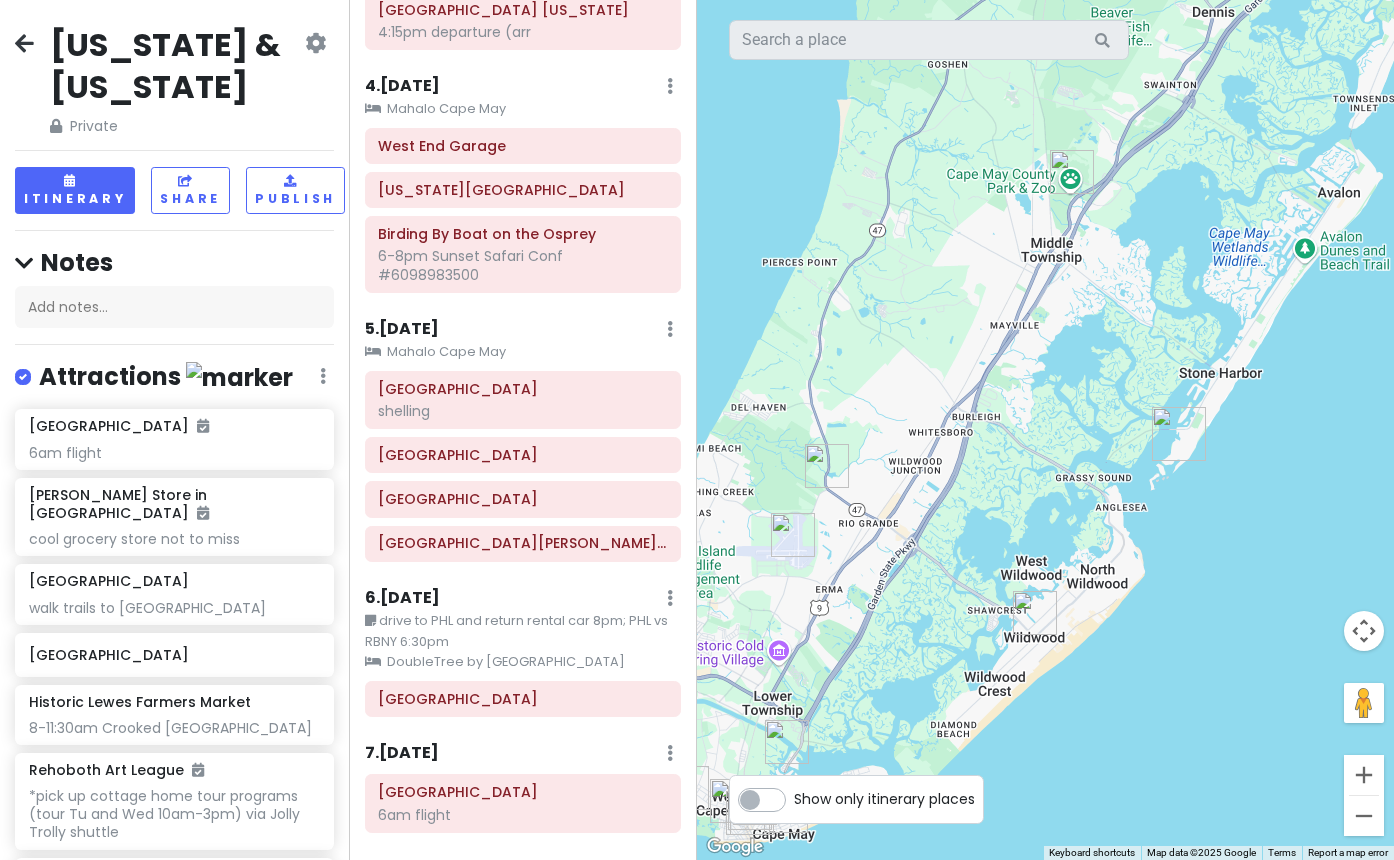 drag, startPoint x: 1238, startPoint y: 396, endPoint x: 1143, endPoint y: 582, distance: 208.85641 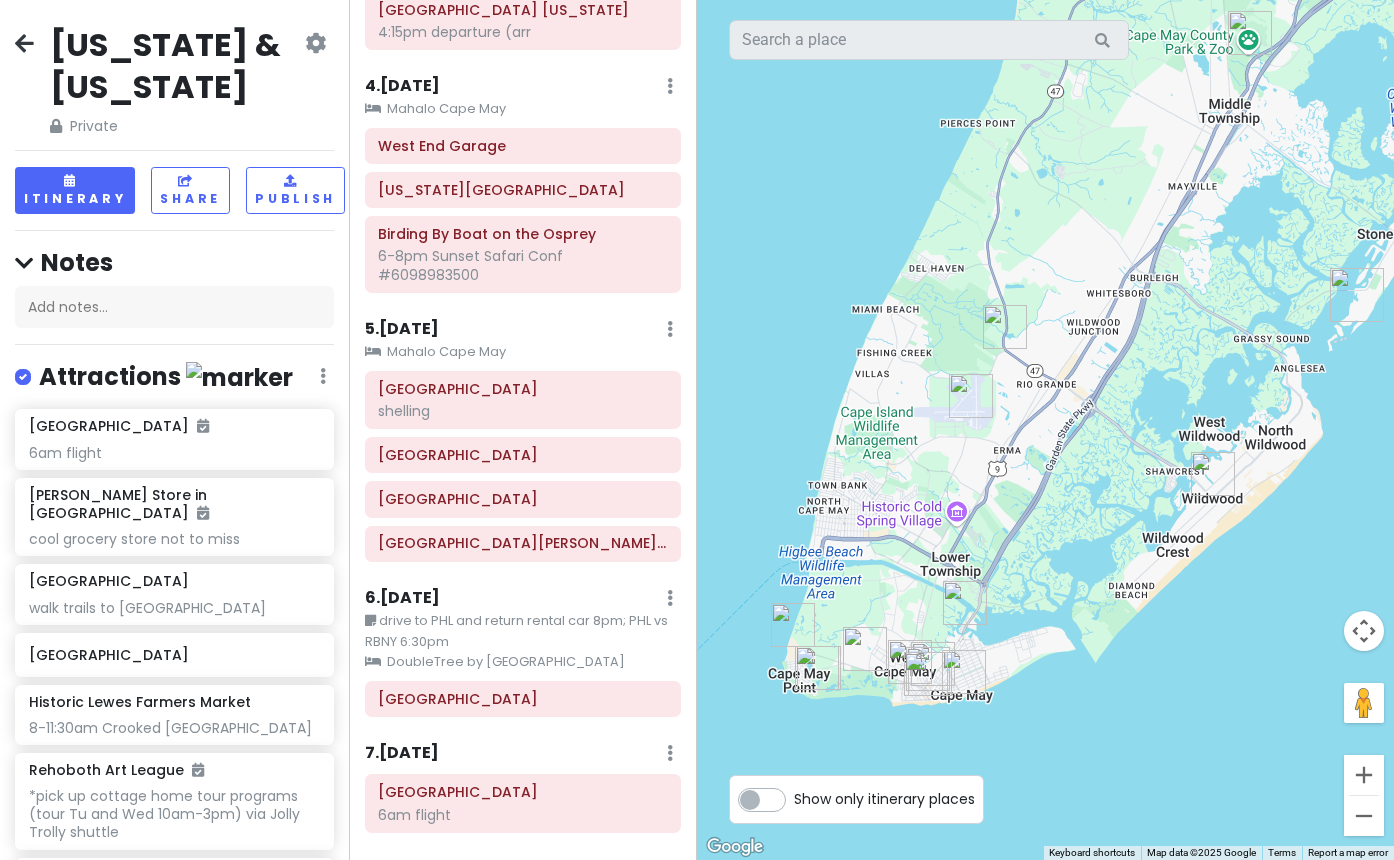drag, startPoint x: 950, startPoint y: 623, endPoint x: 1206, endPoint y: 421, distance: 326.09814 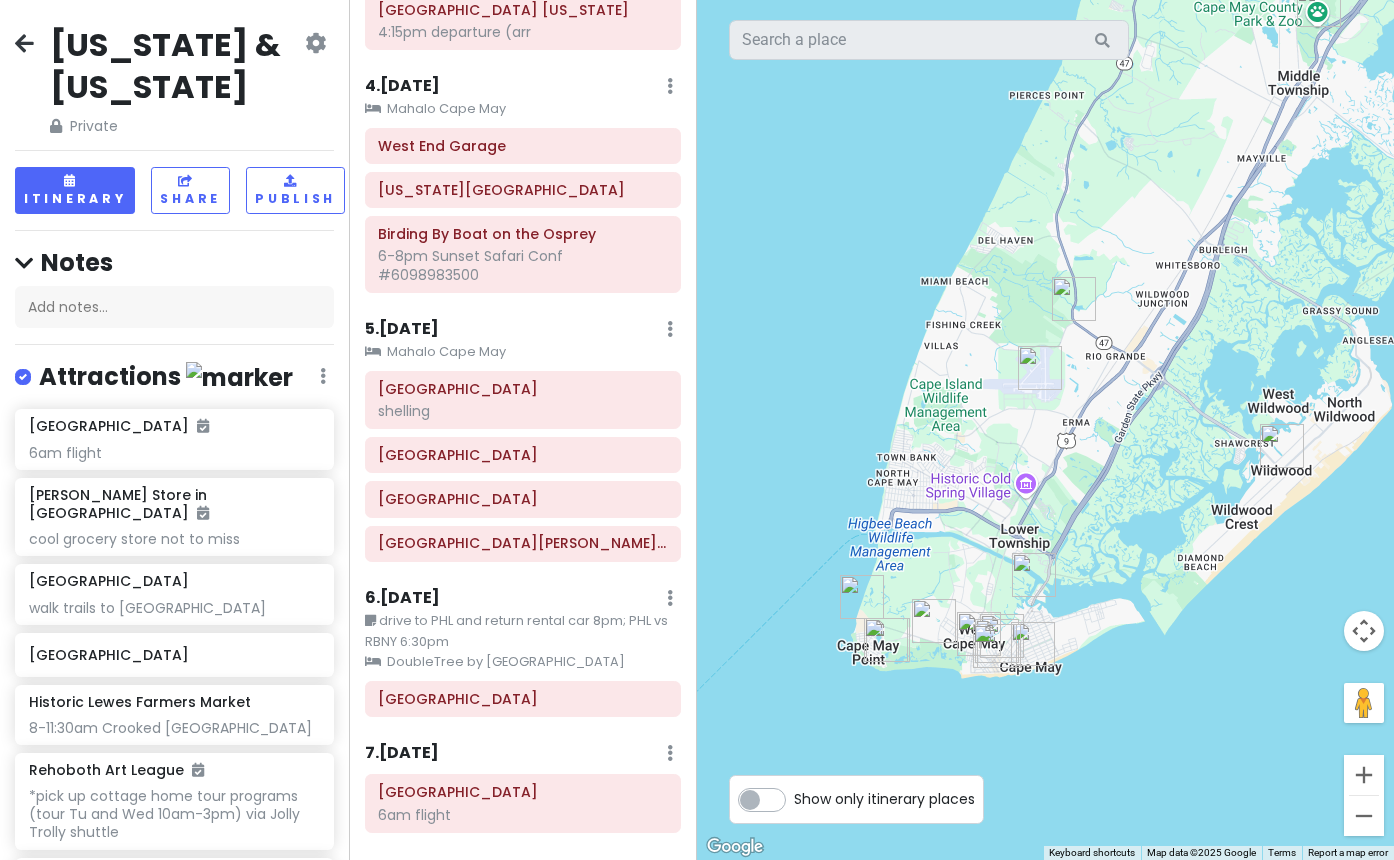 drag, startPoint x: 825, startPoint y: 606, endPoint x: 904, endPoint y: 570, distance: 86.815895 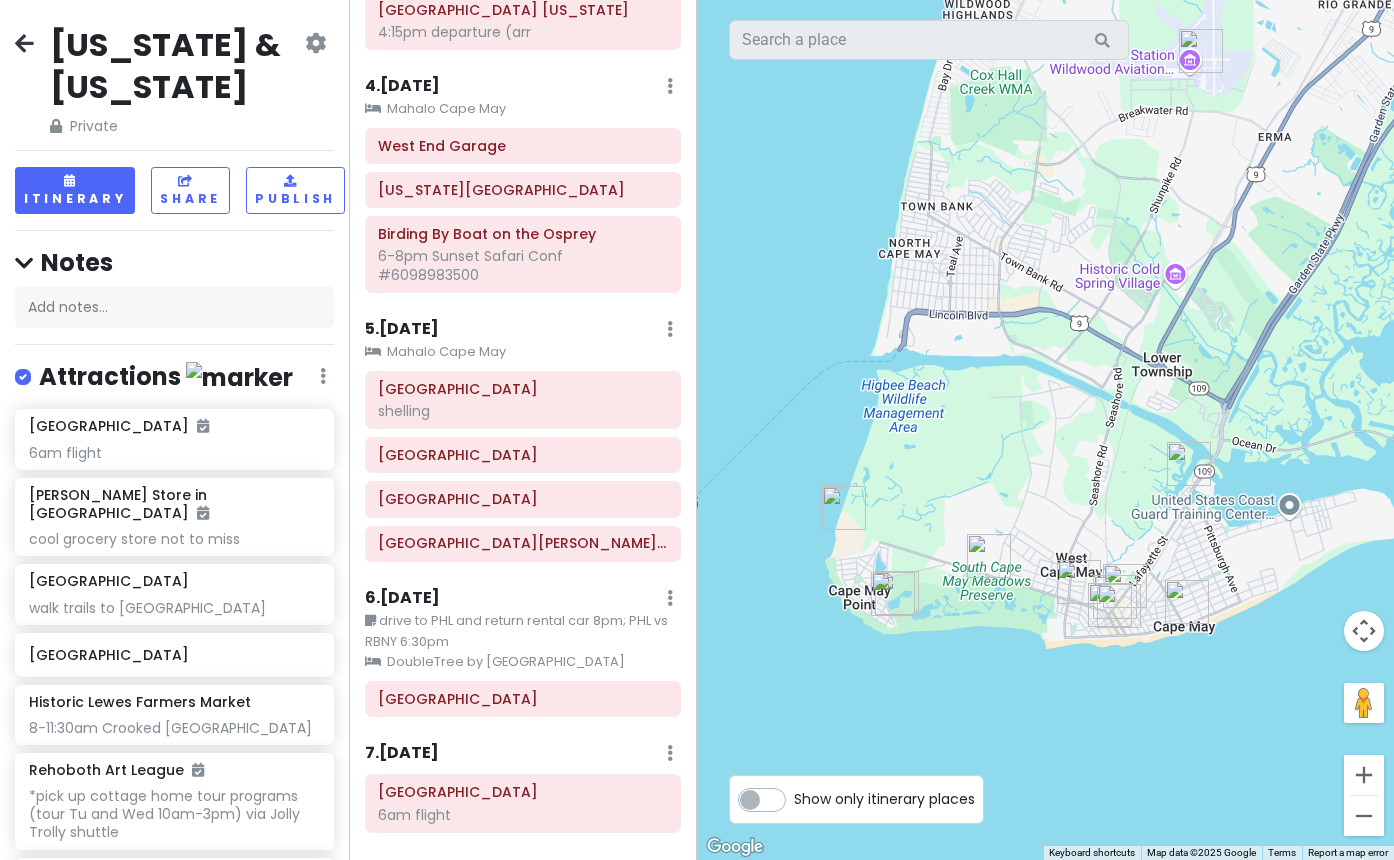 drag, startPoint x: 886, startPoint y: 648, endPoint x: 888, endPoint y: 523, distance: 125.016 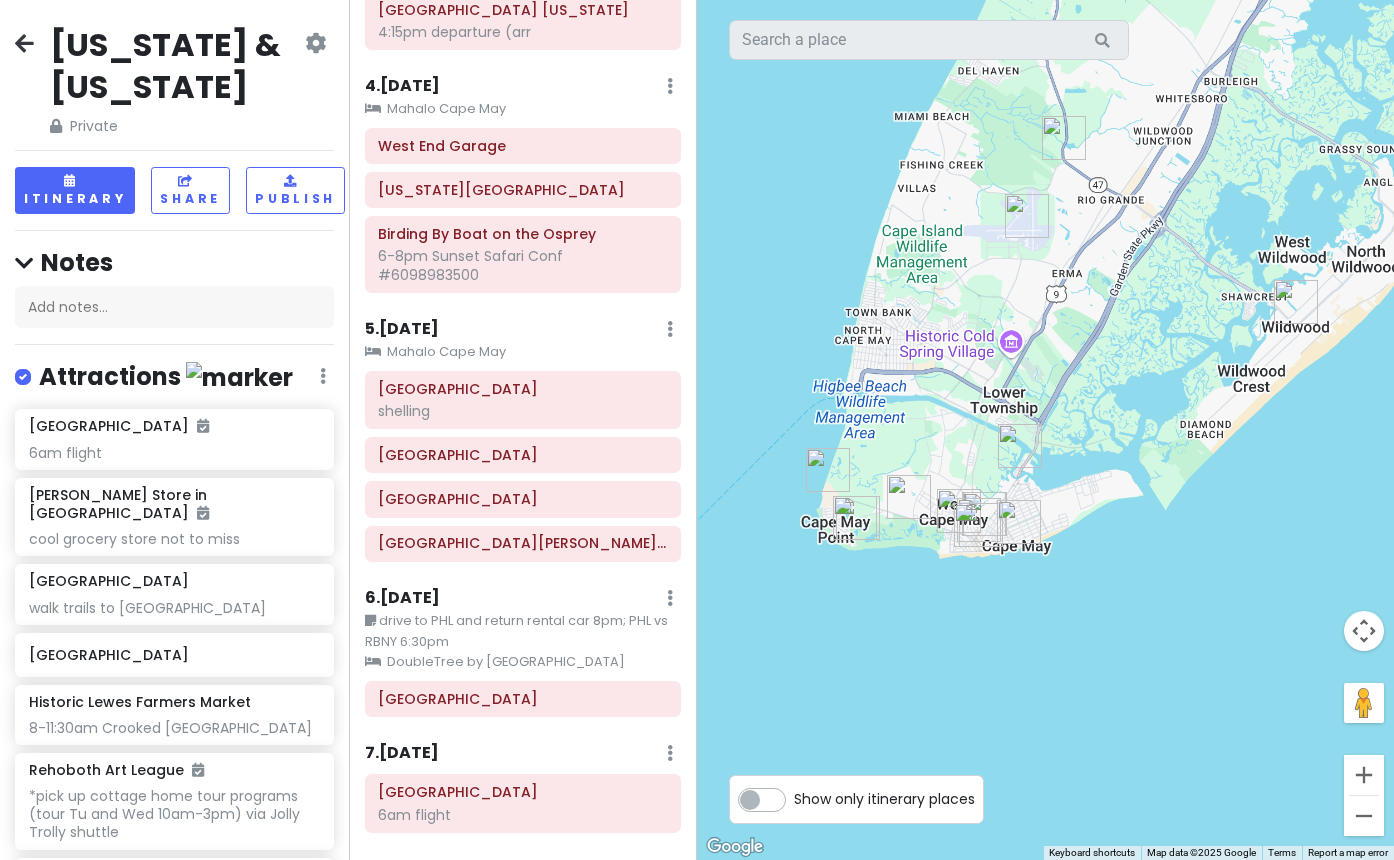 click at bounding box center [828, 470] 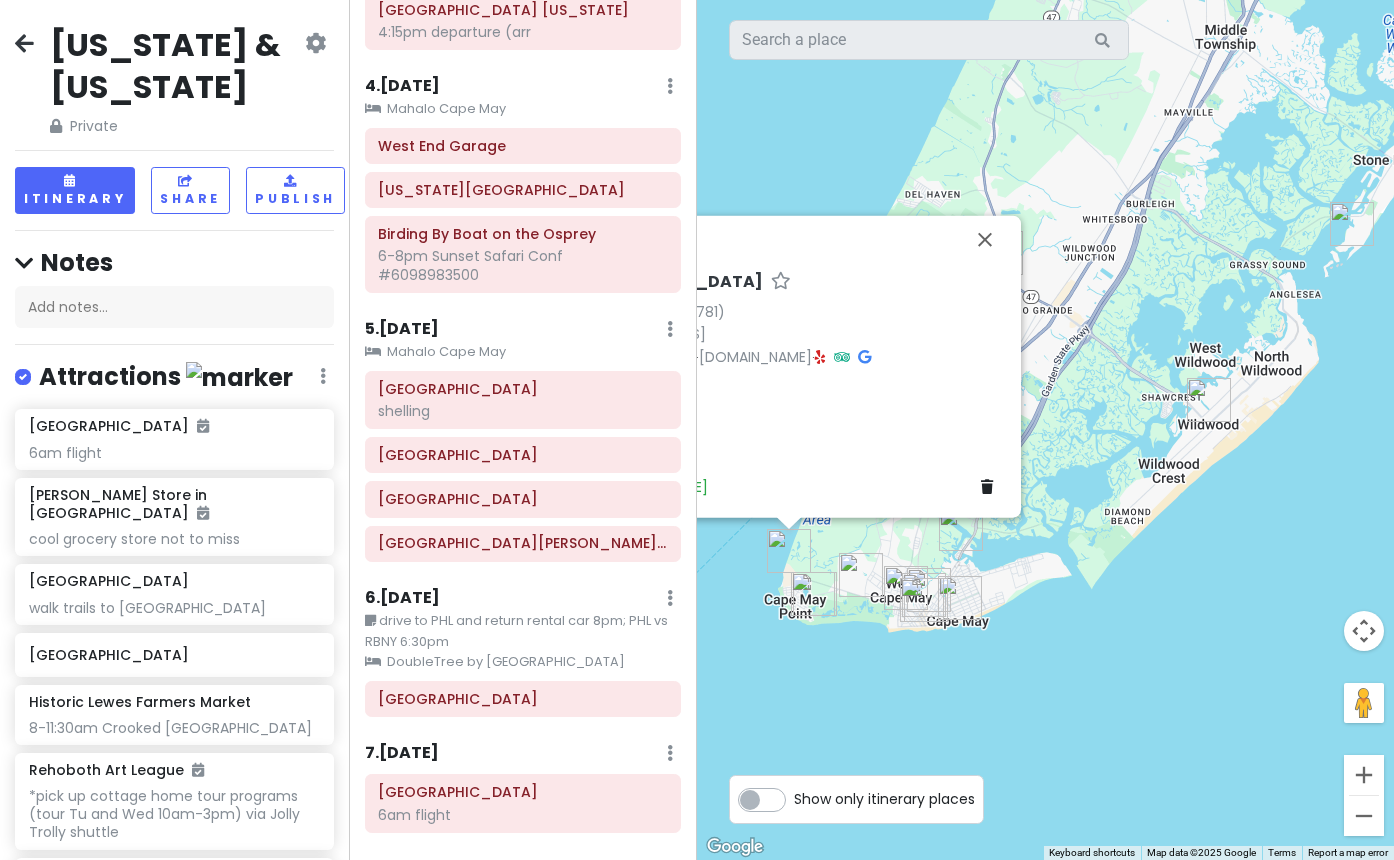 drag, startPoint x: 1241, startPoint y: 588, endPoint x: 1037, endPoint y: 673, distance: 221 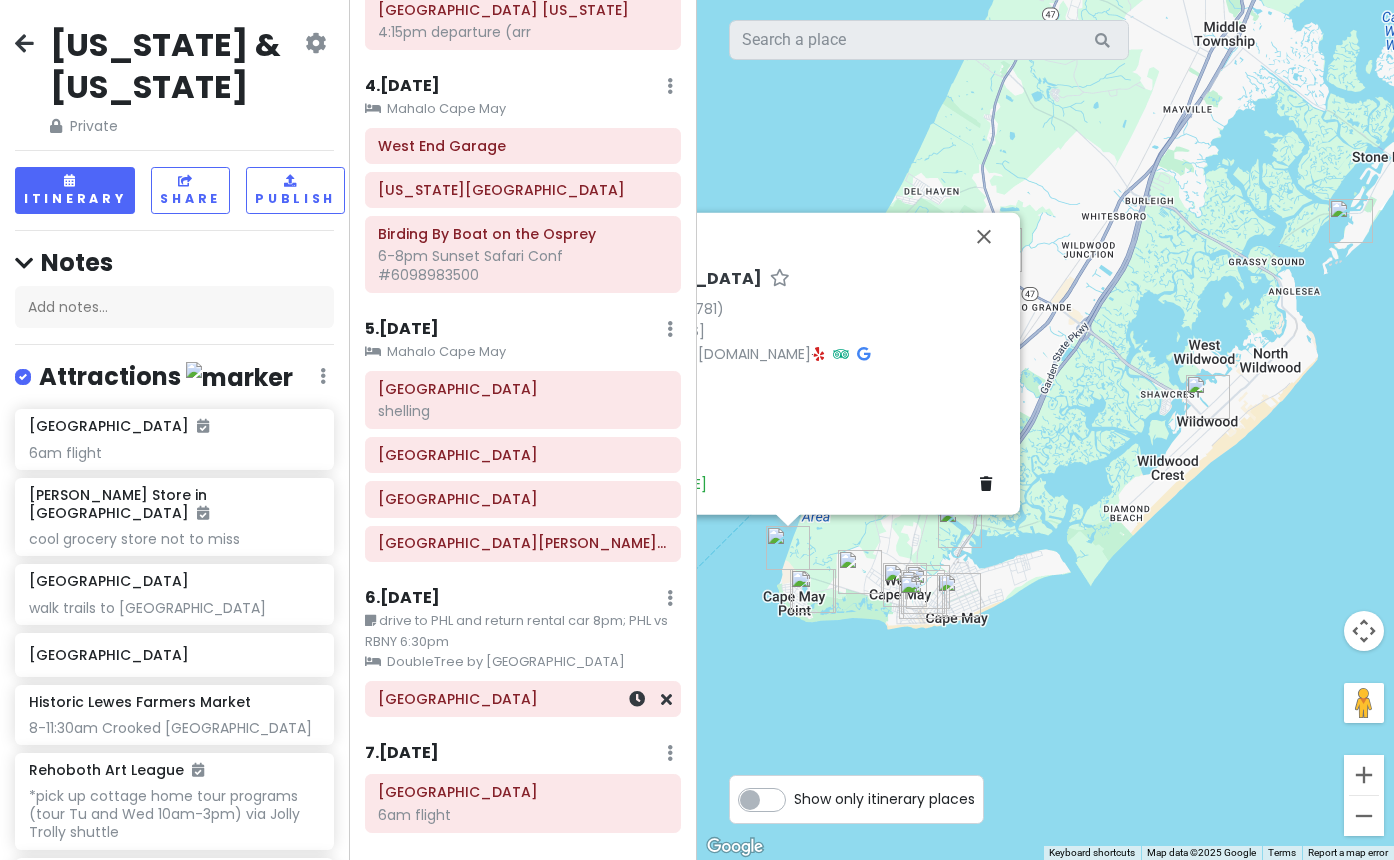 click on "[GEOGRAPHIC_DATA]" at bounding box center (522, 699) 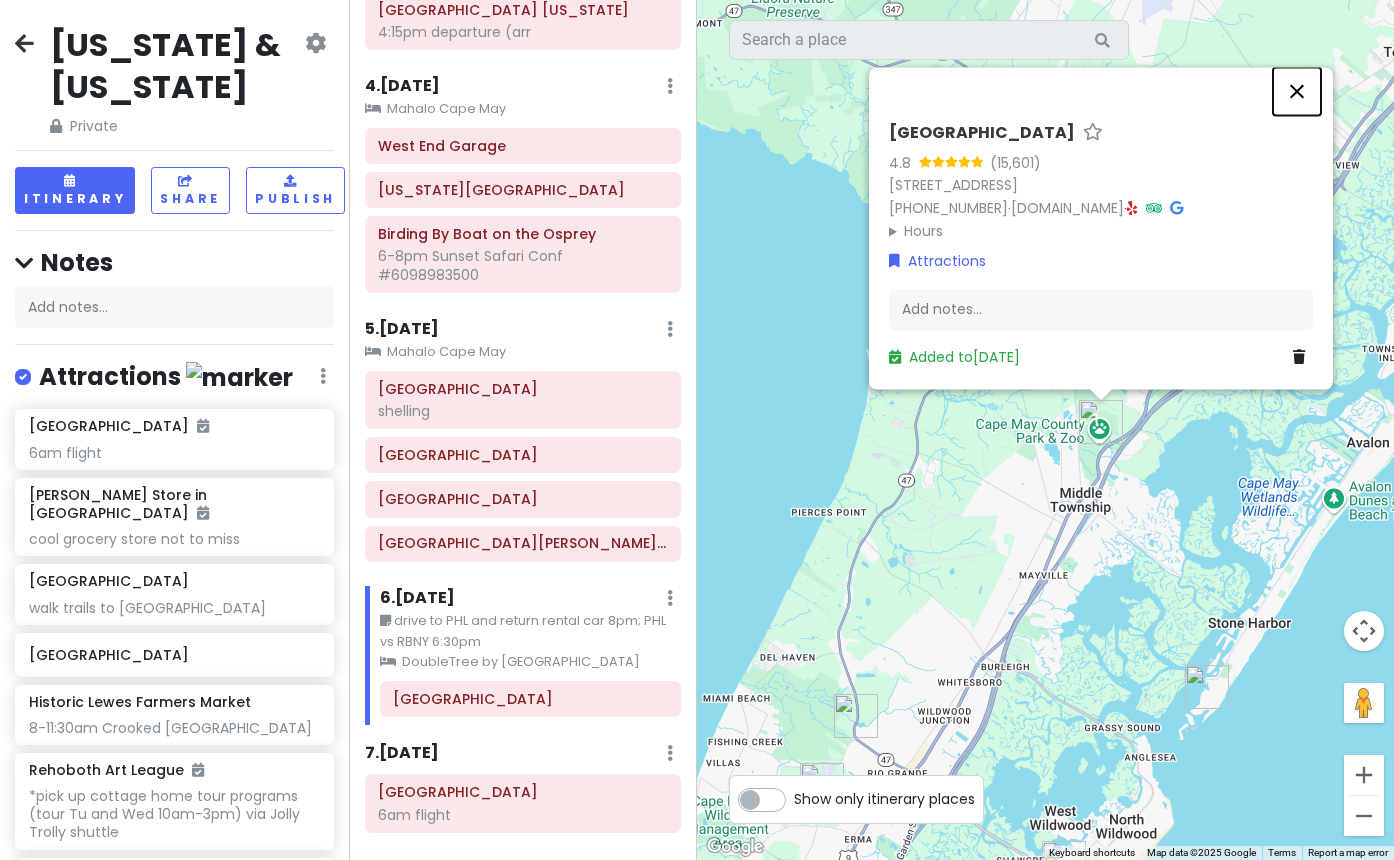 click at bounding box center (1297, 91) 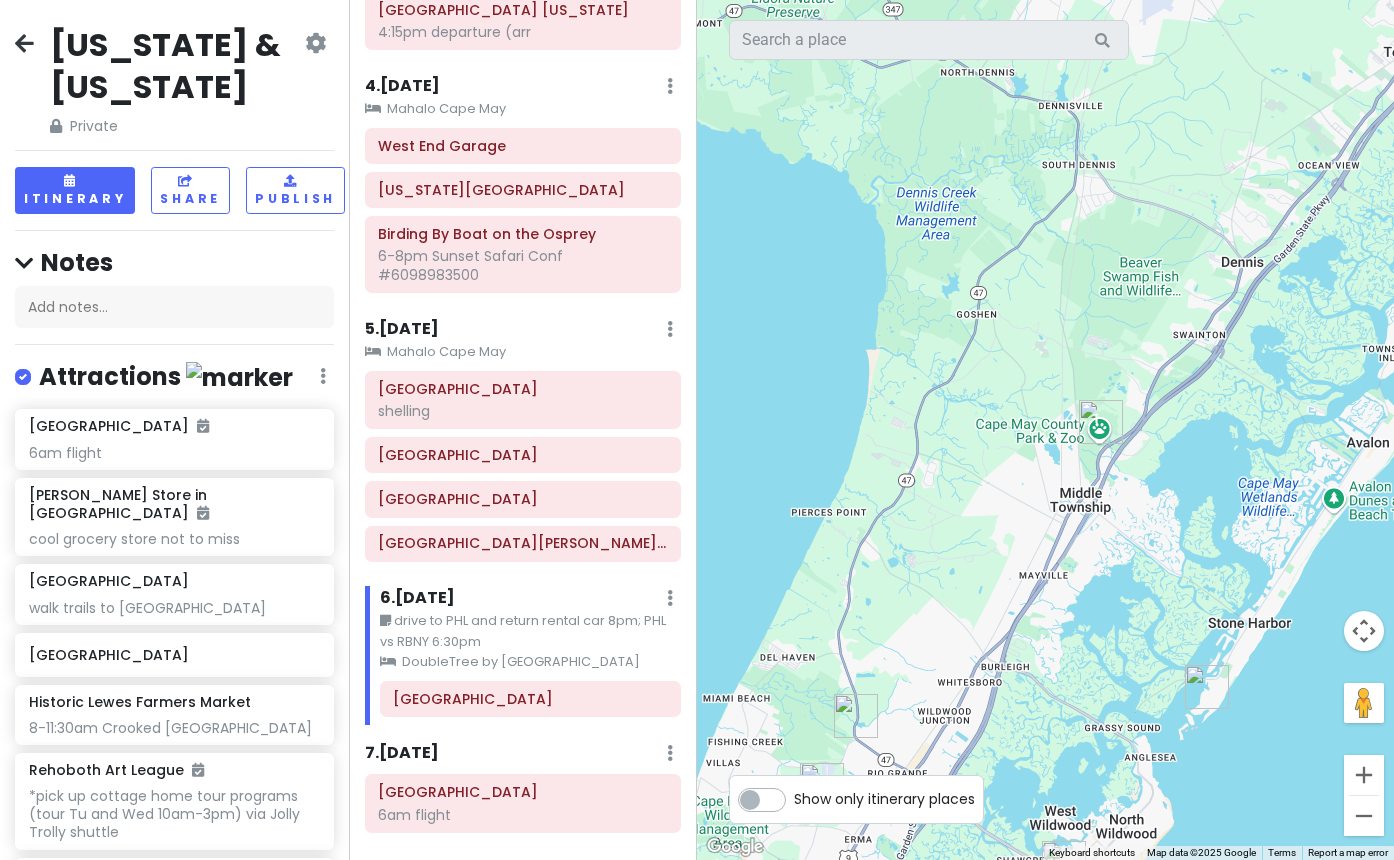 click at bounding box center [1101, 422] 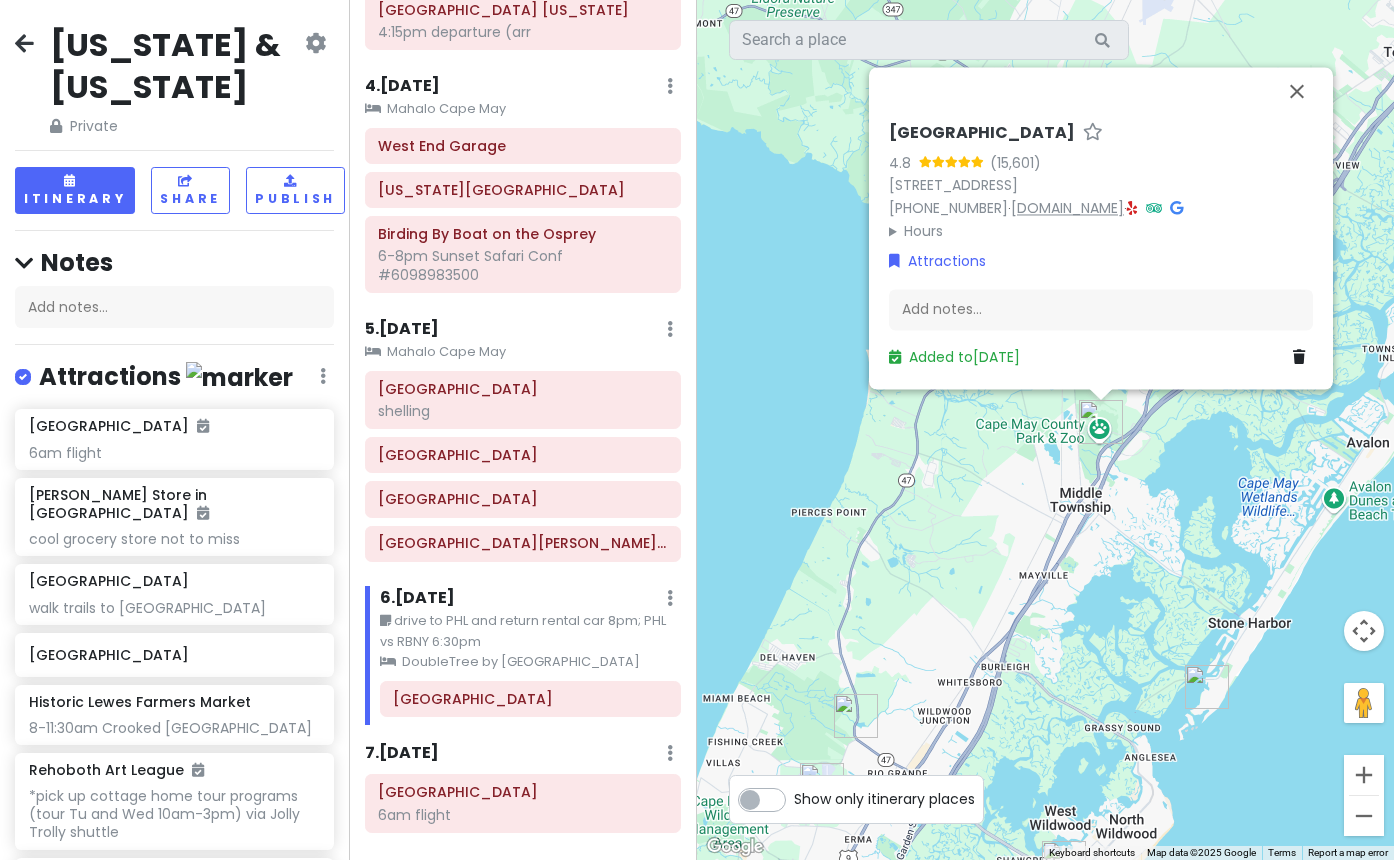 click on "[DOMAIN_NAME]" at bounding box center (1067, 208) 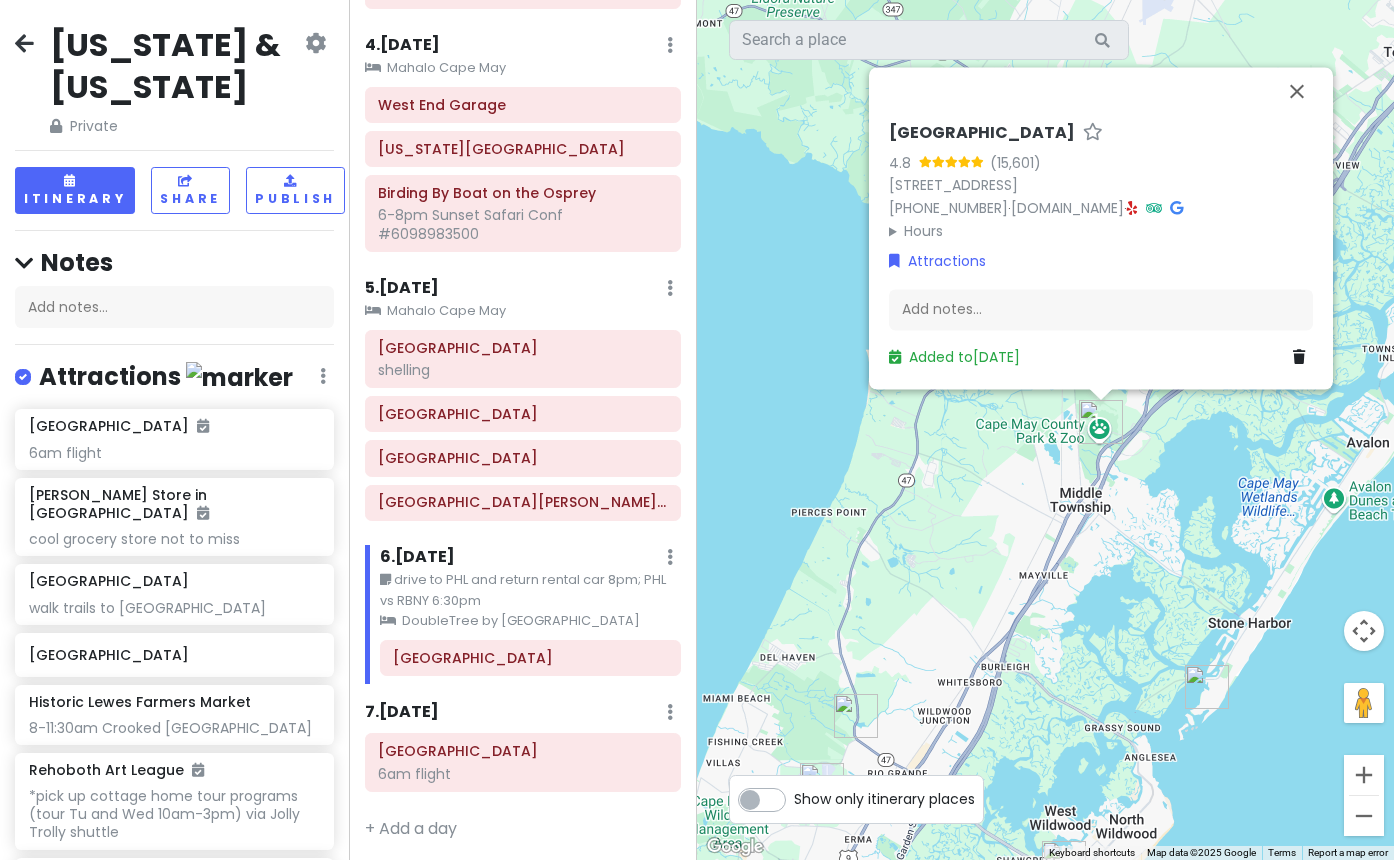 scroll, scrollTop: 695, scrollLeft: 0, axis: vertical 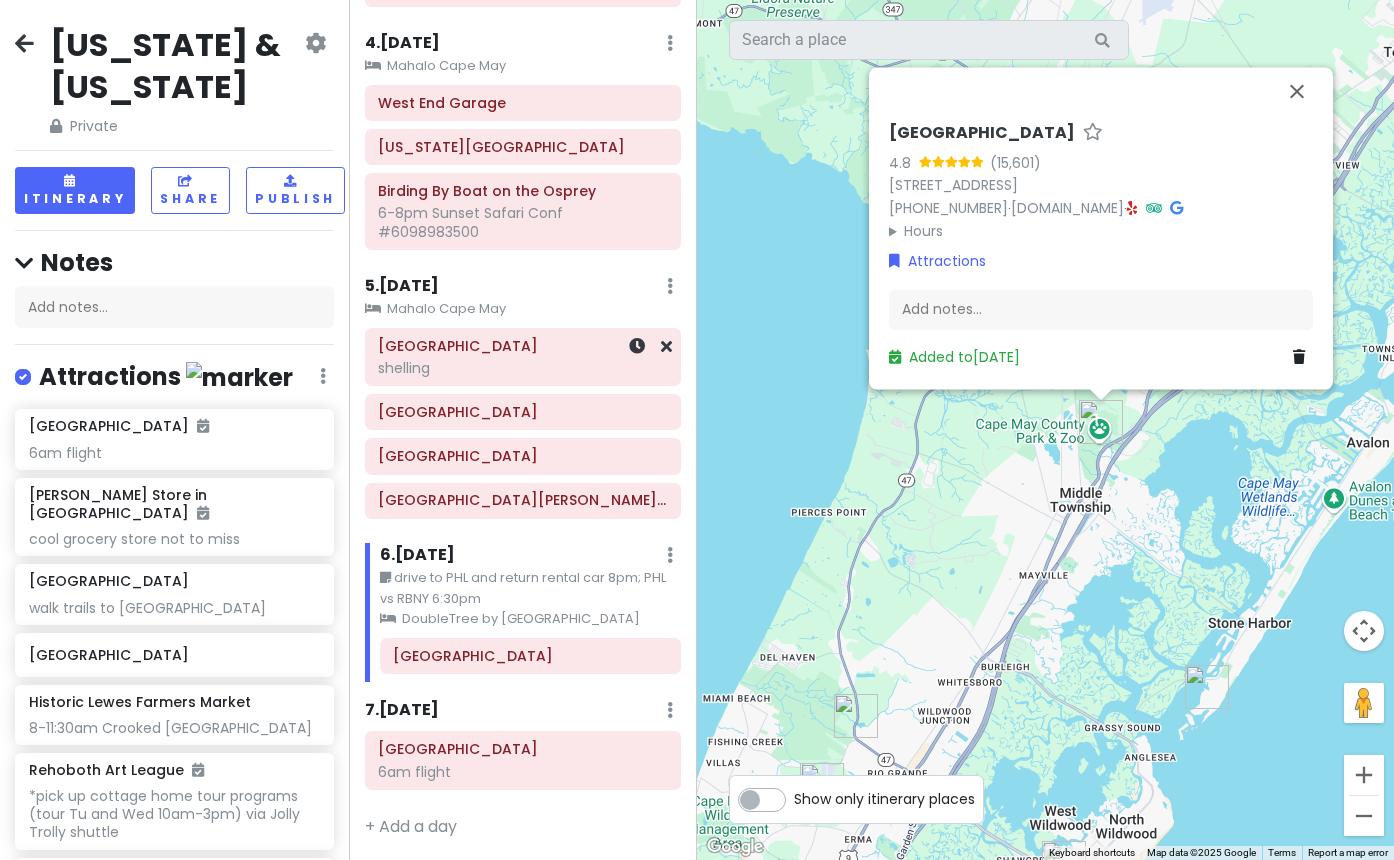 click on "shelling" at bounding box center (522, -501) 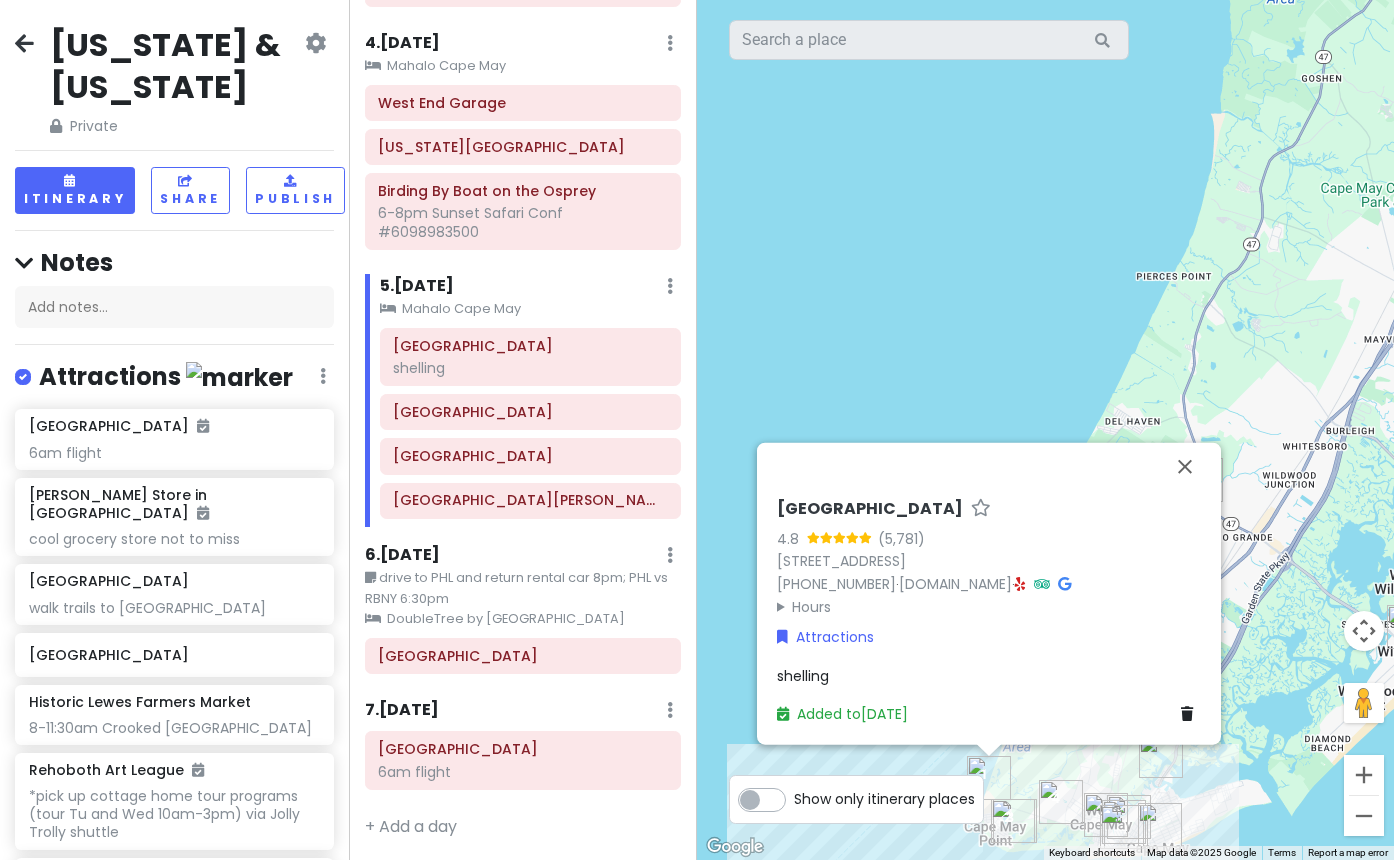 click on "shelling" at bounding box center [989, 675] 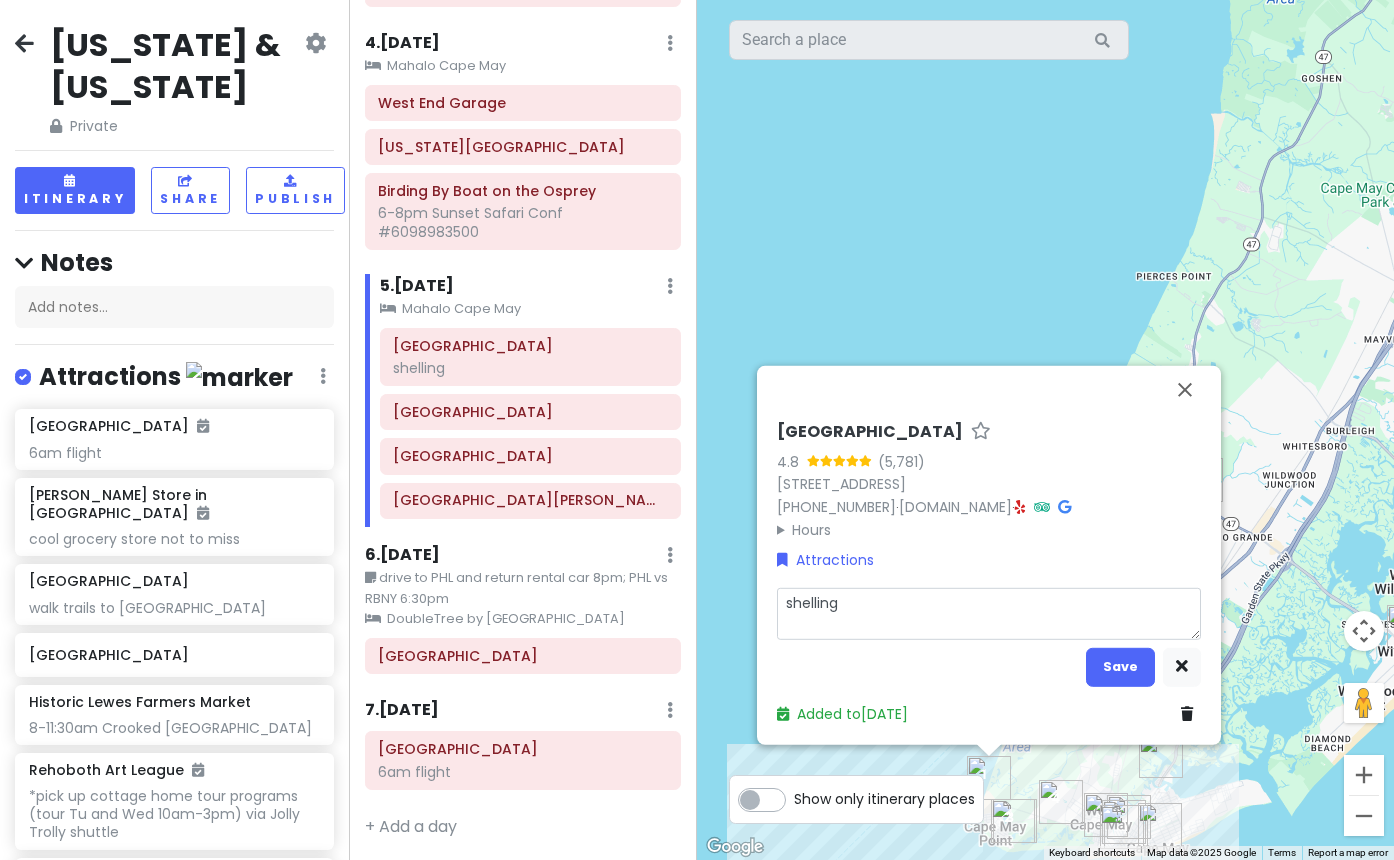 click on "shelling" at bounding box center (989, 613) 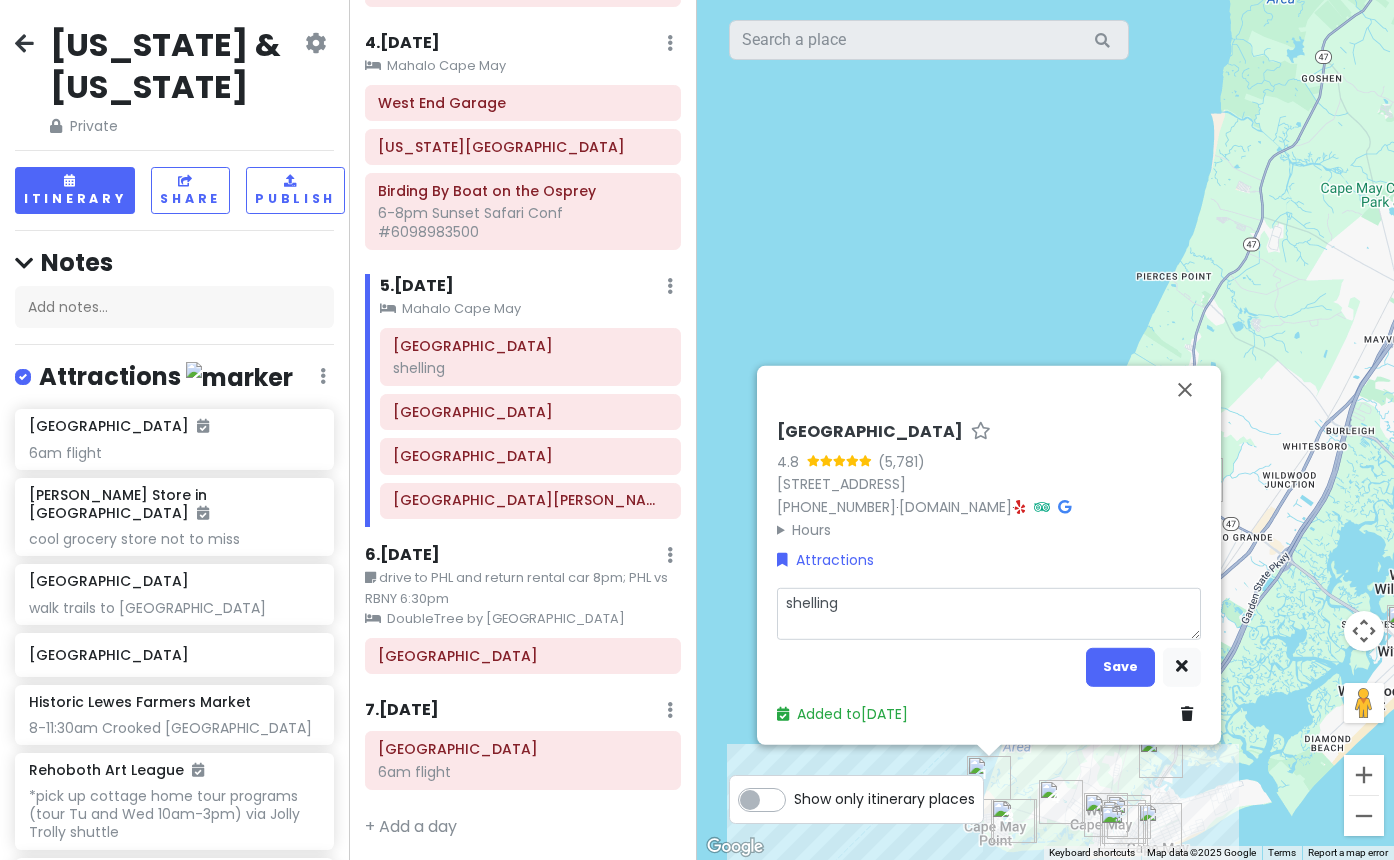 type on "x" 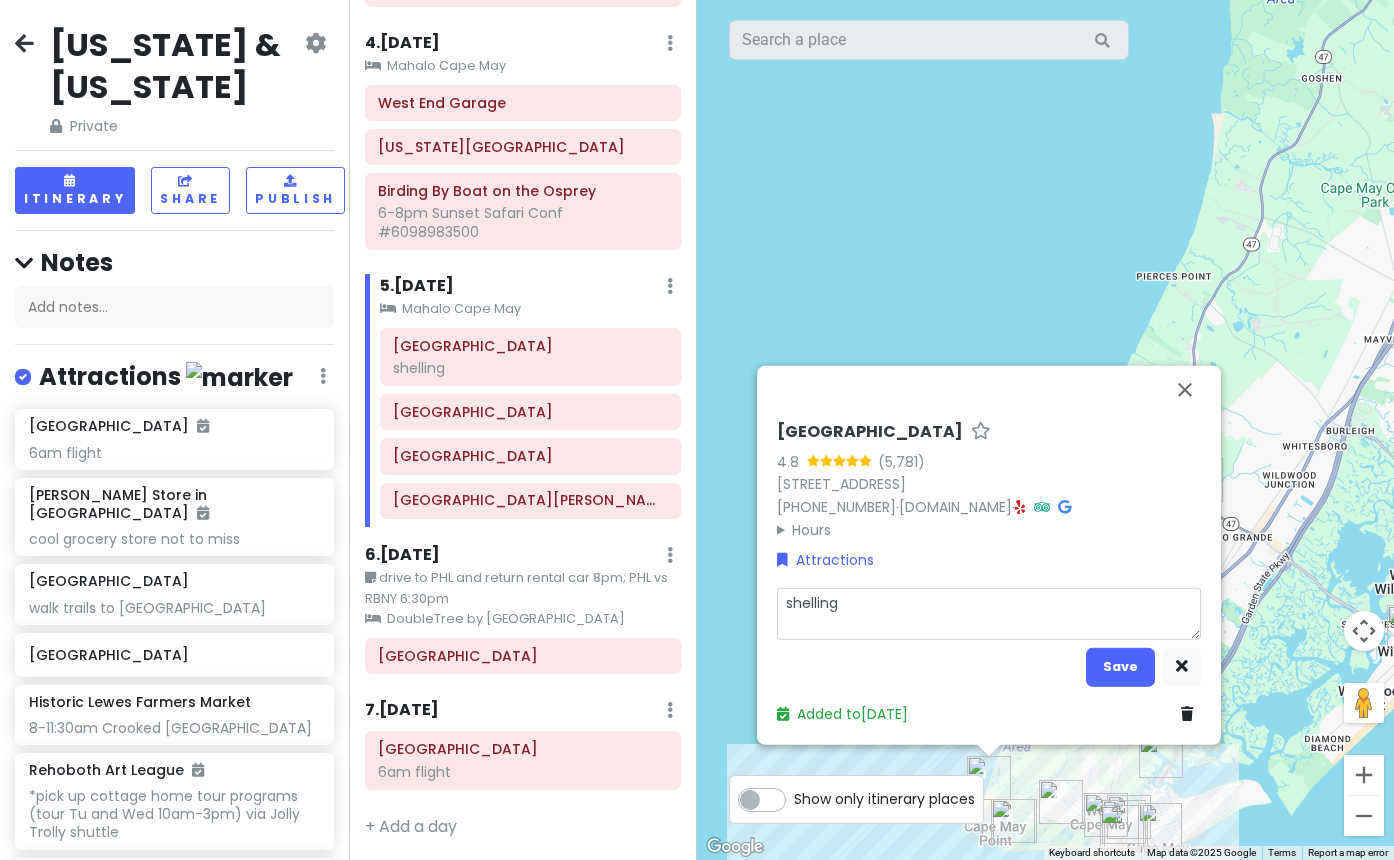 type on "x" 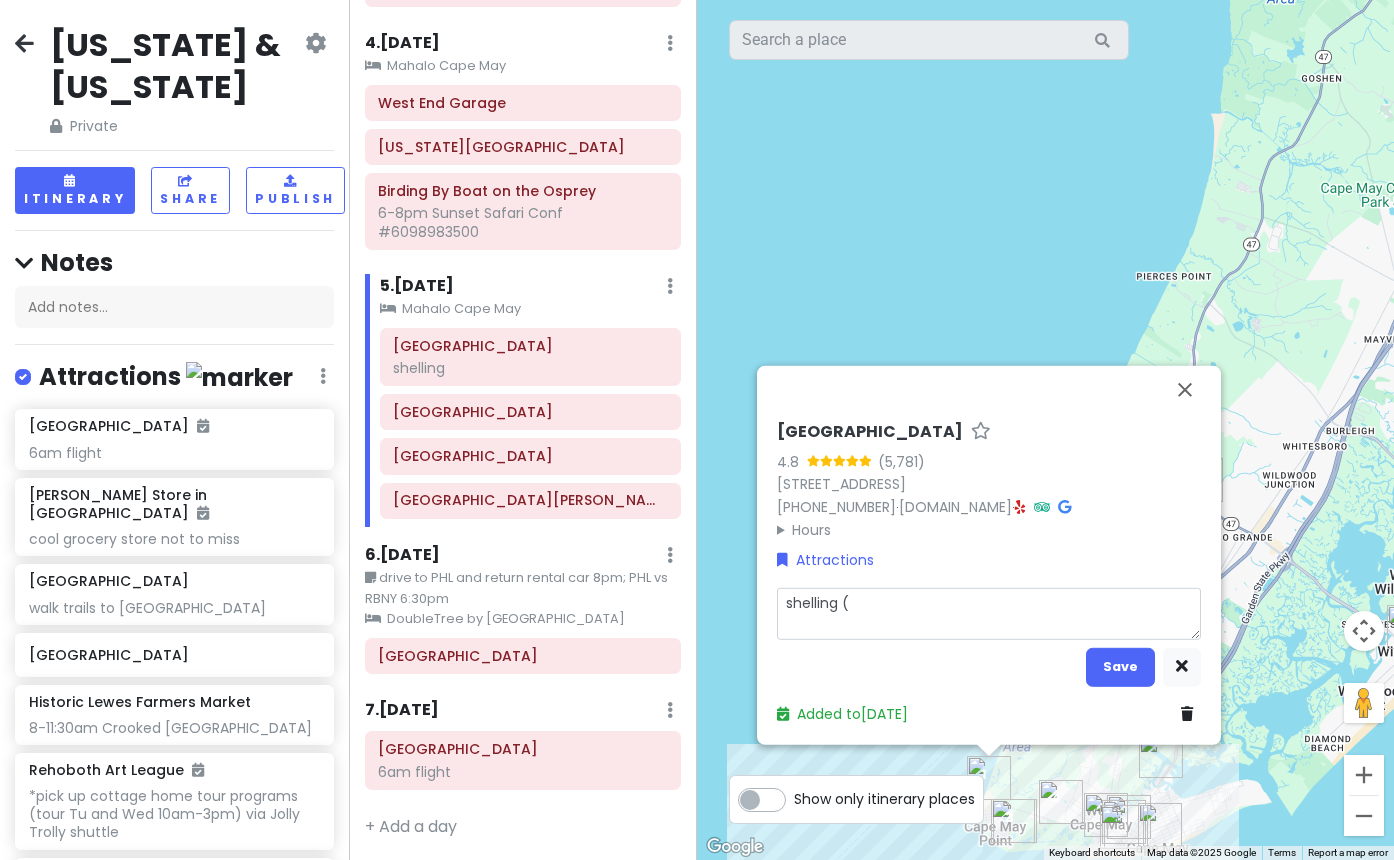 type on "x" 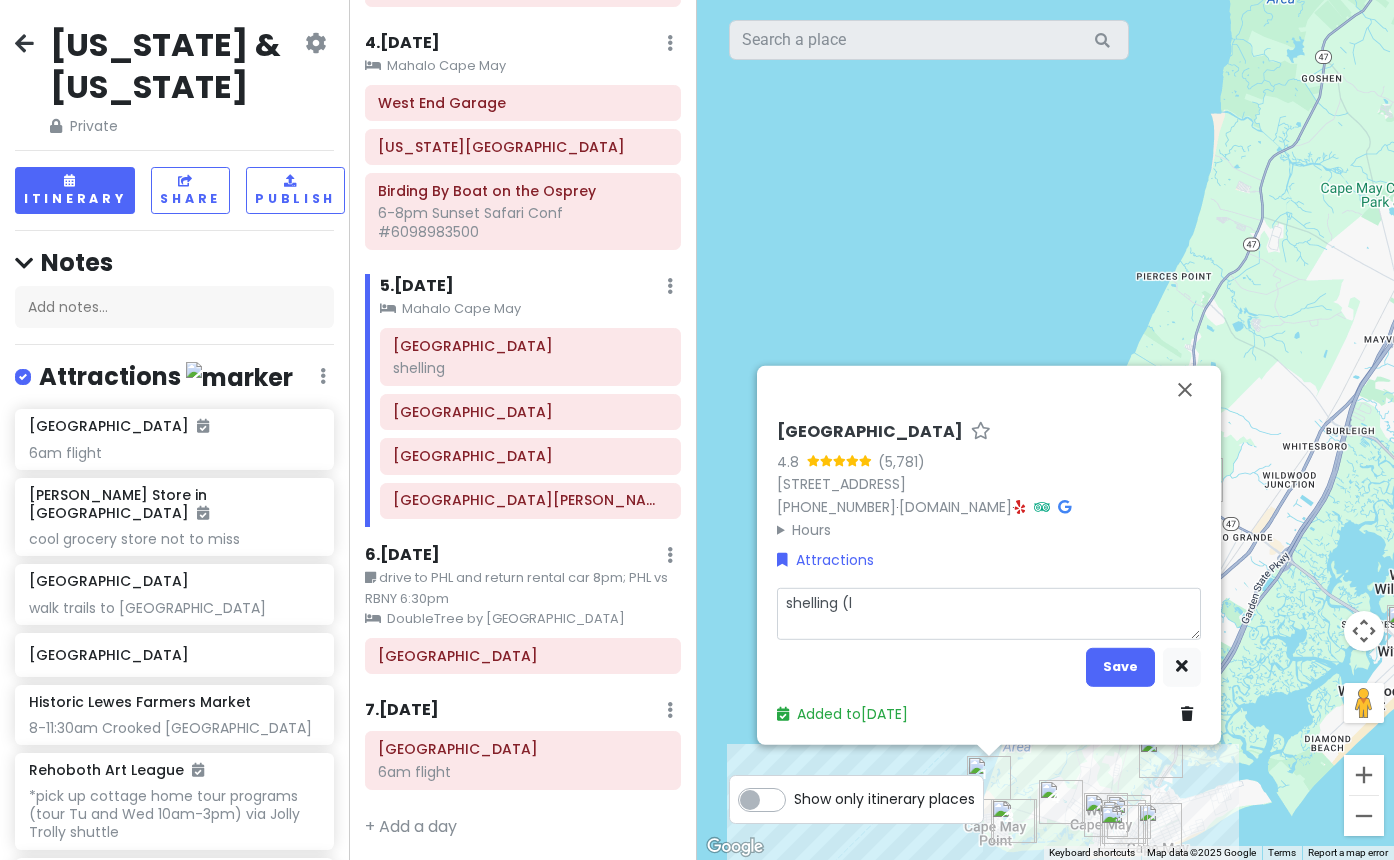 type on "x" 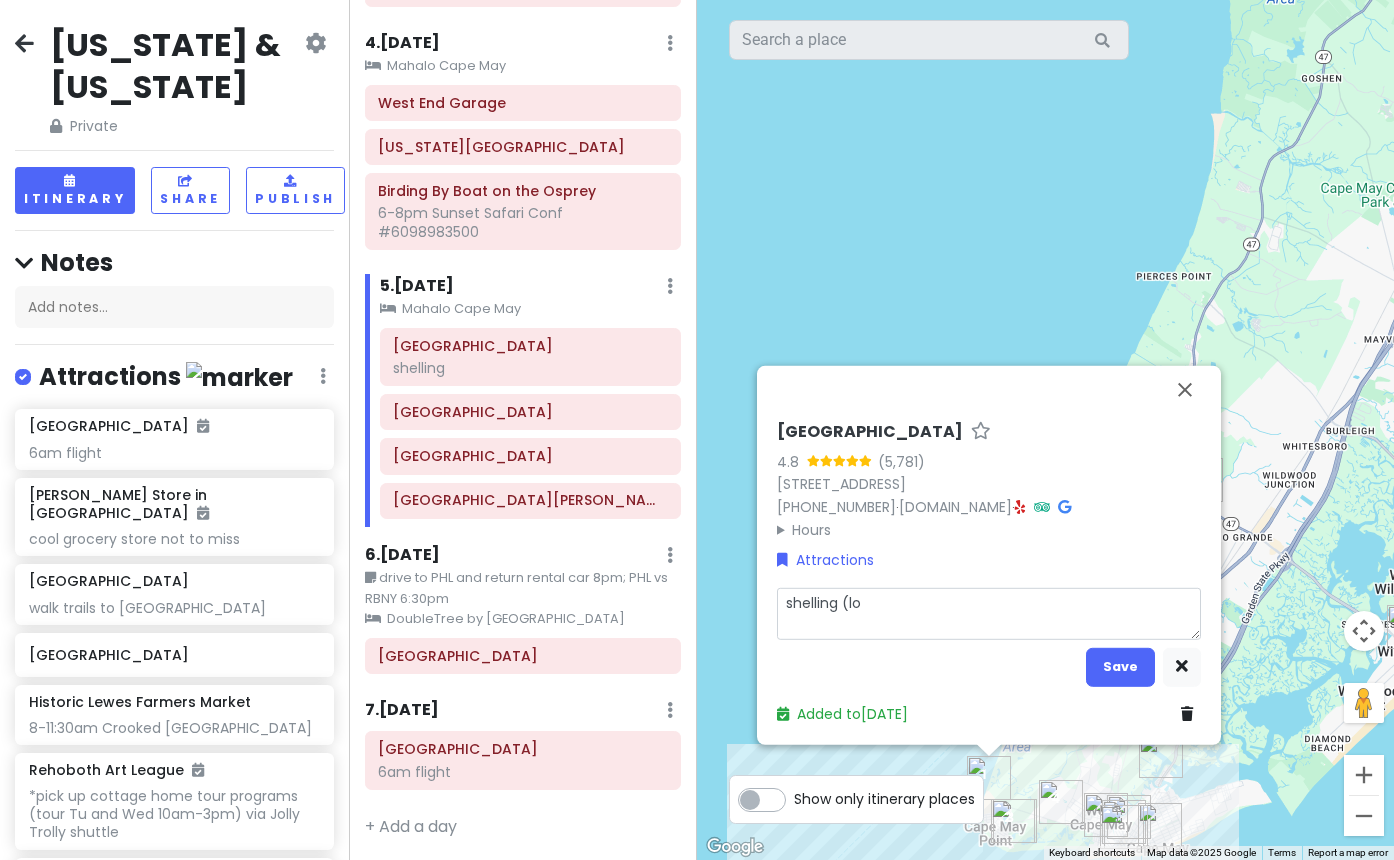 type on "x" 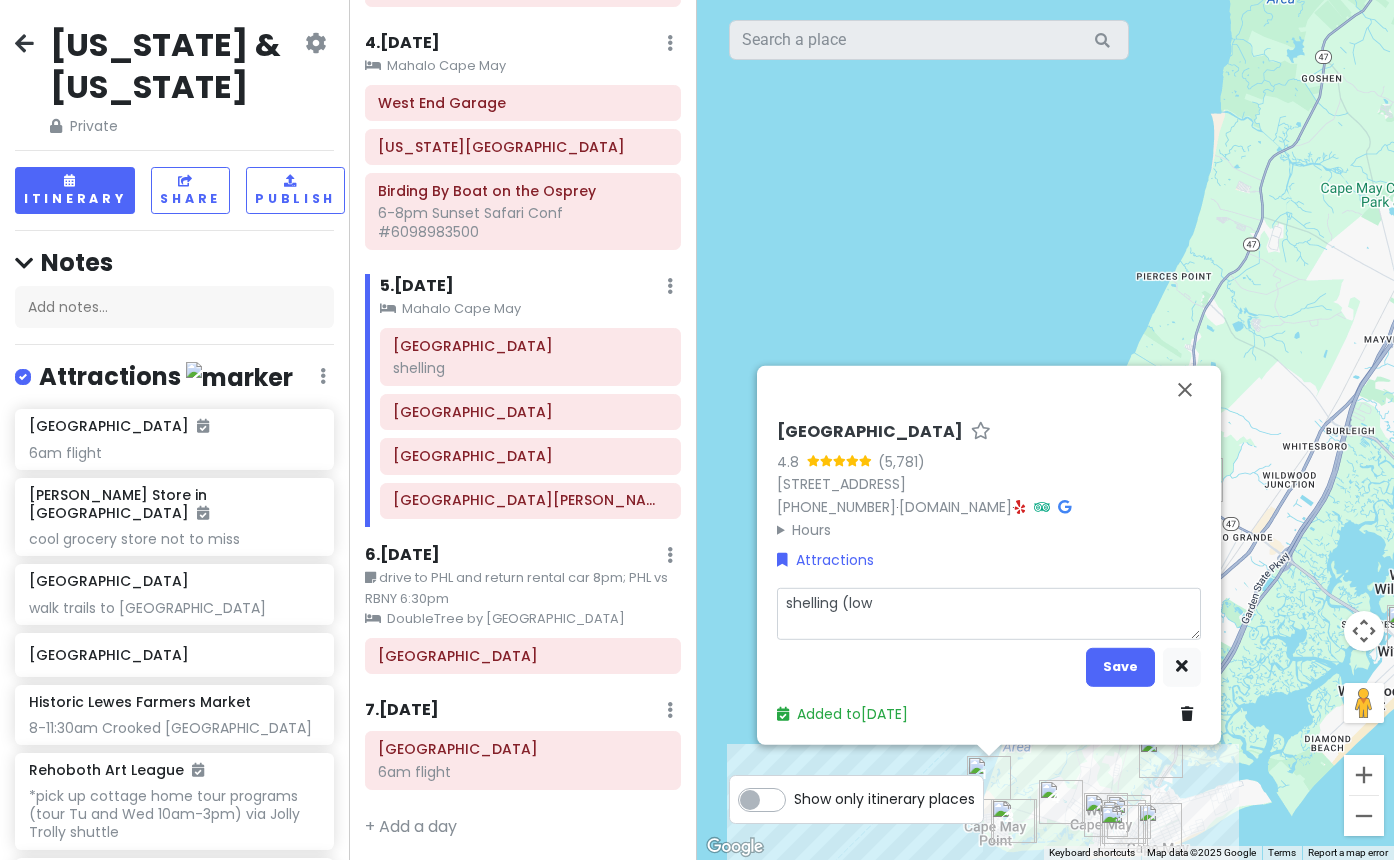 type on "x" 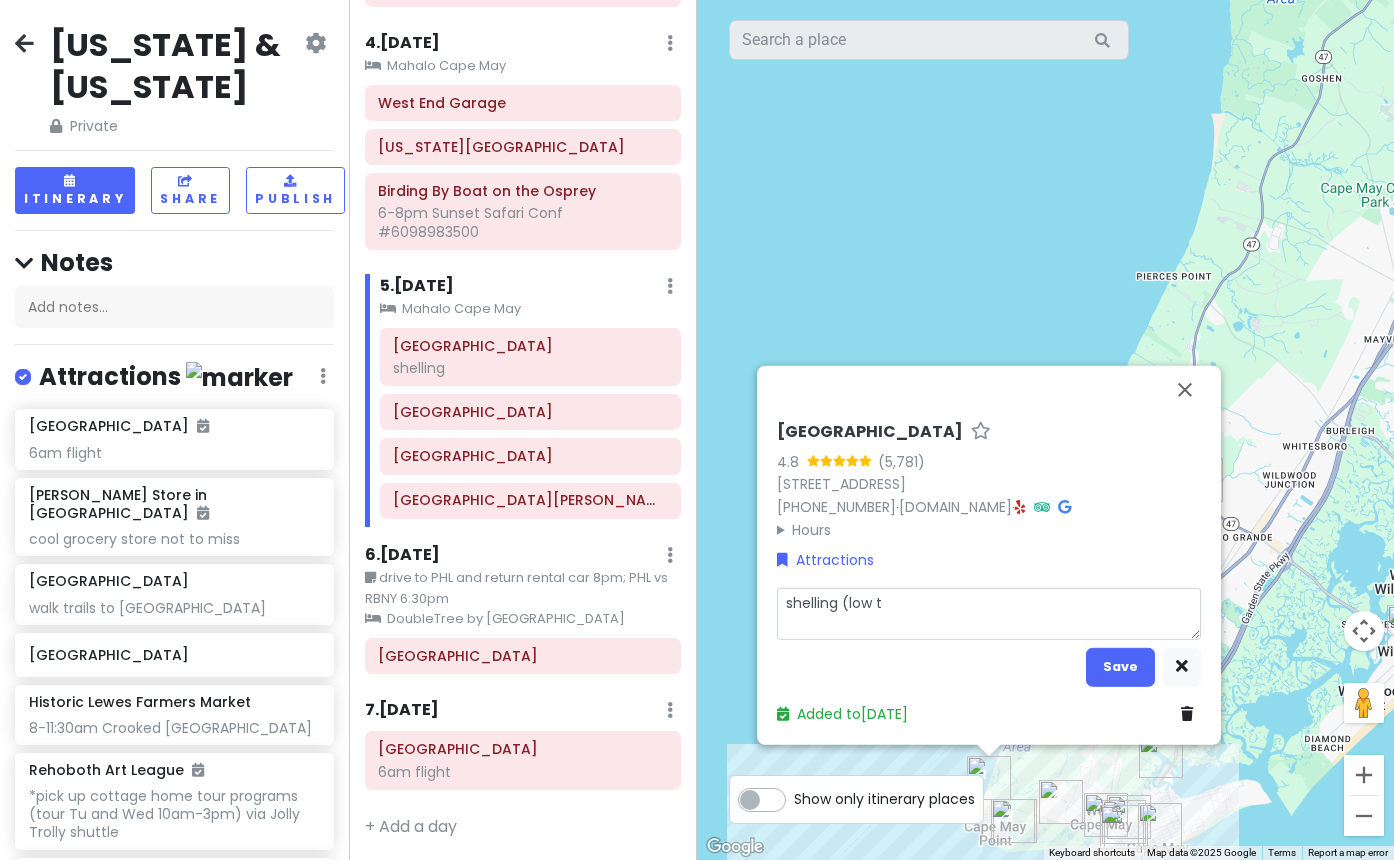type on "x" 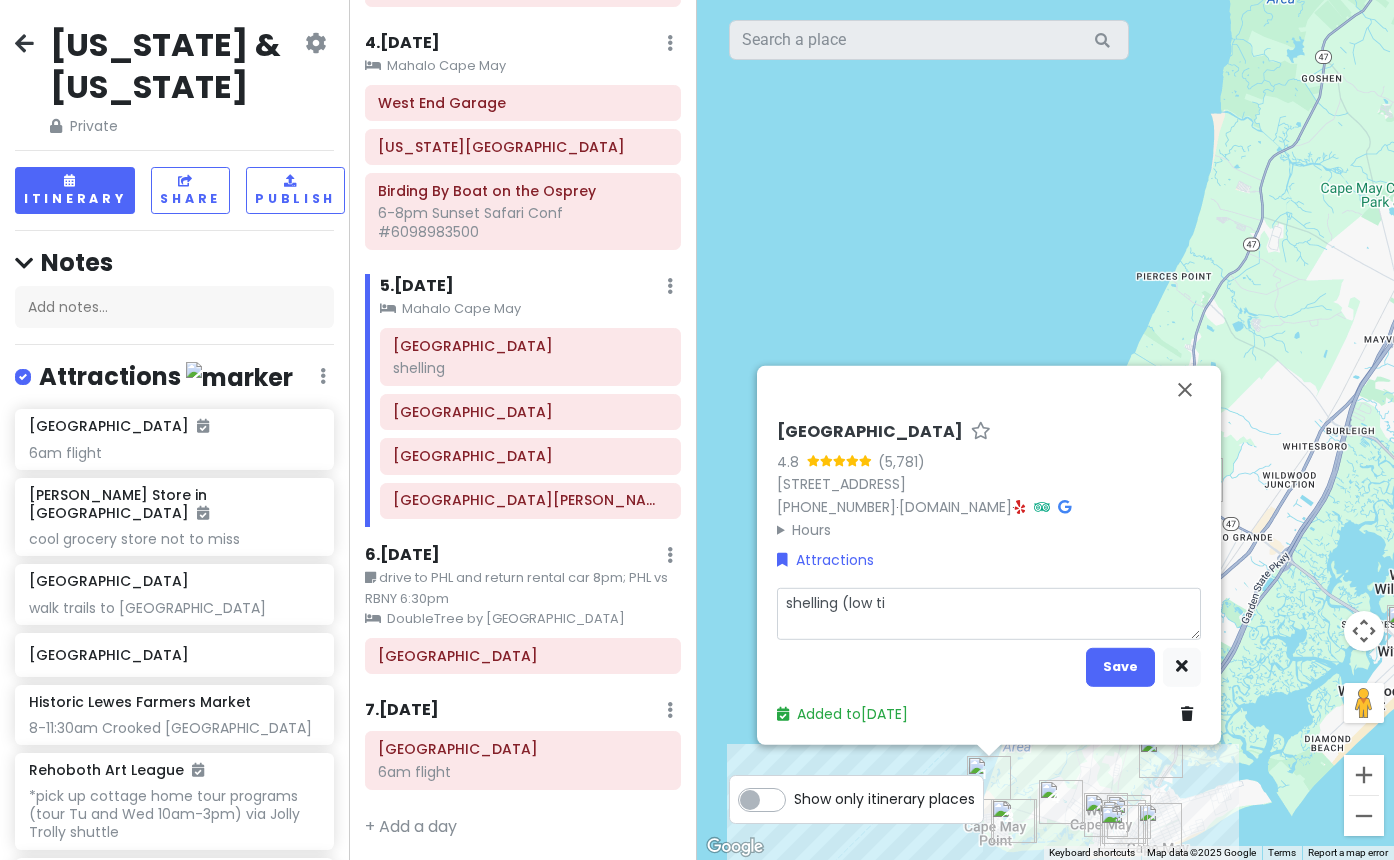 type on "x" 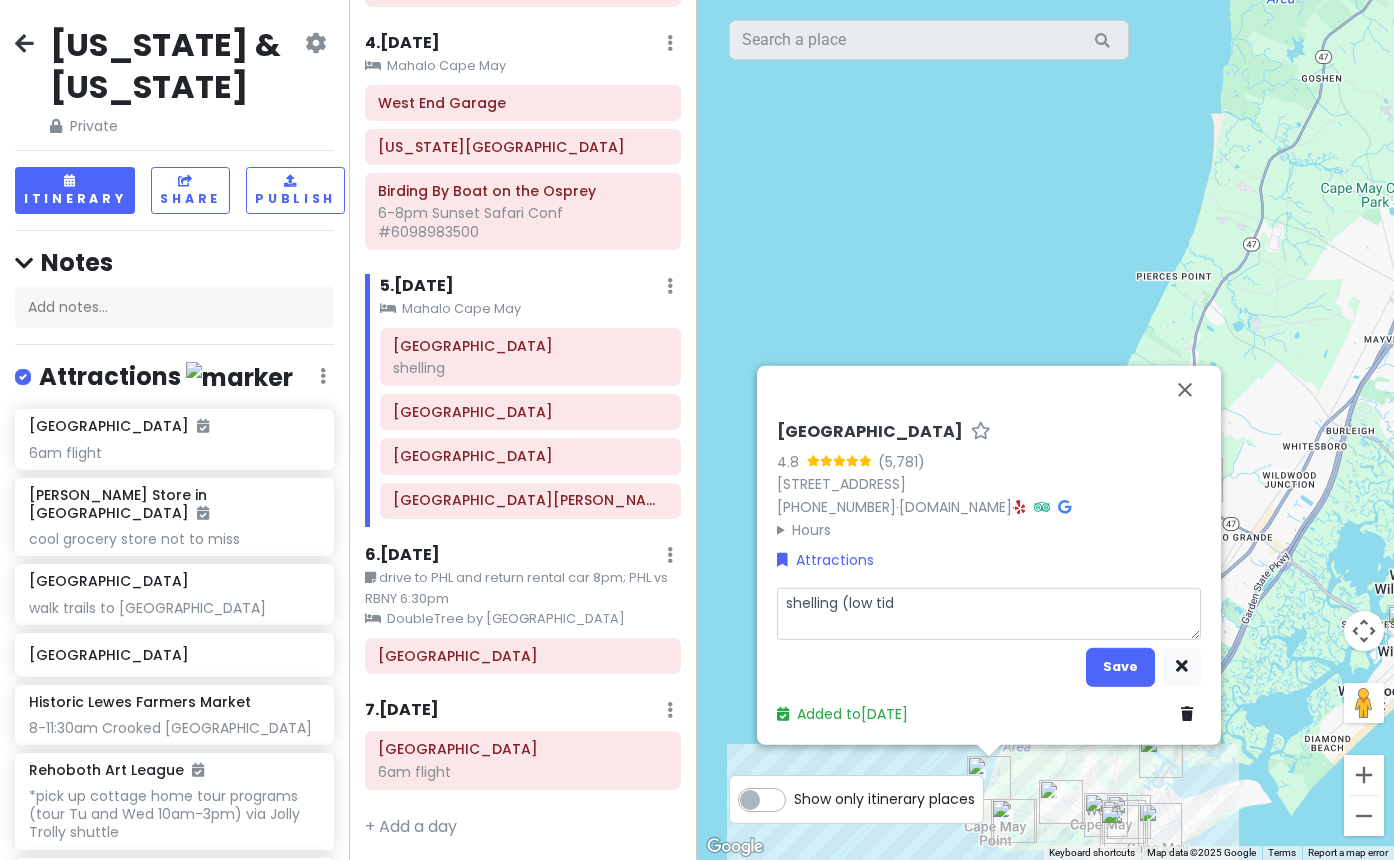 type on "x" 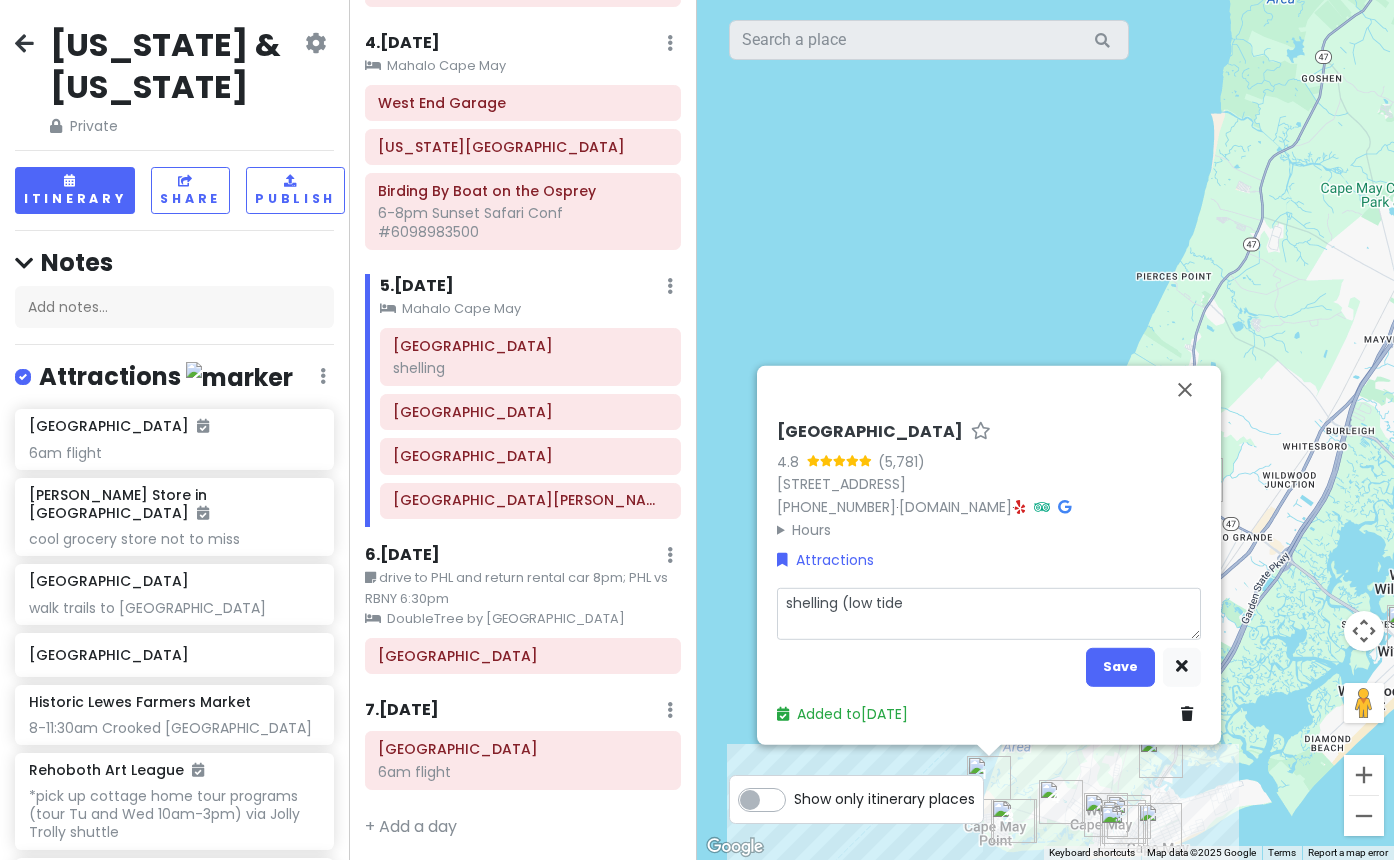 type on "x" 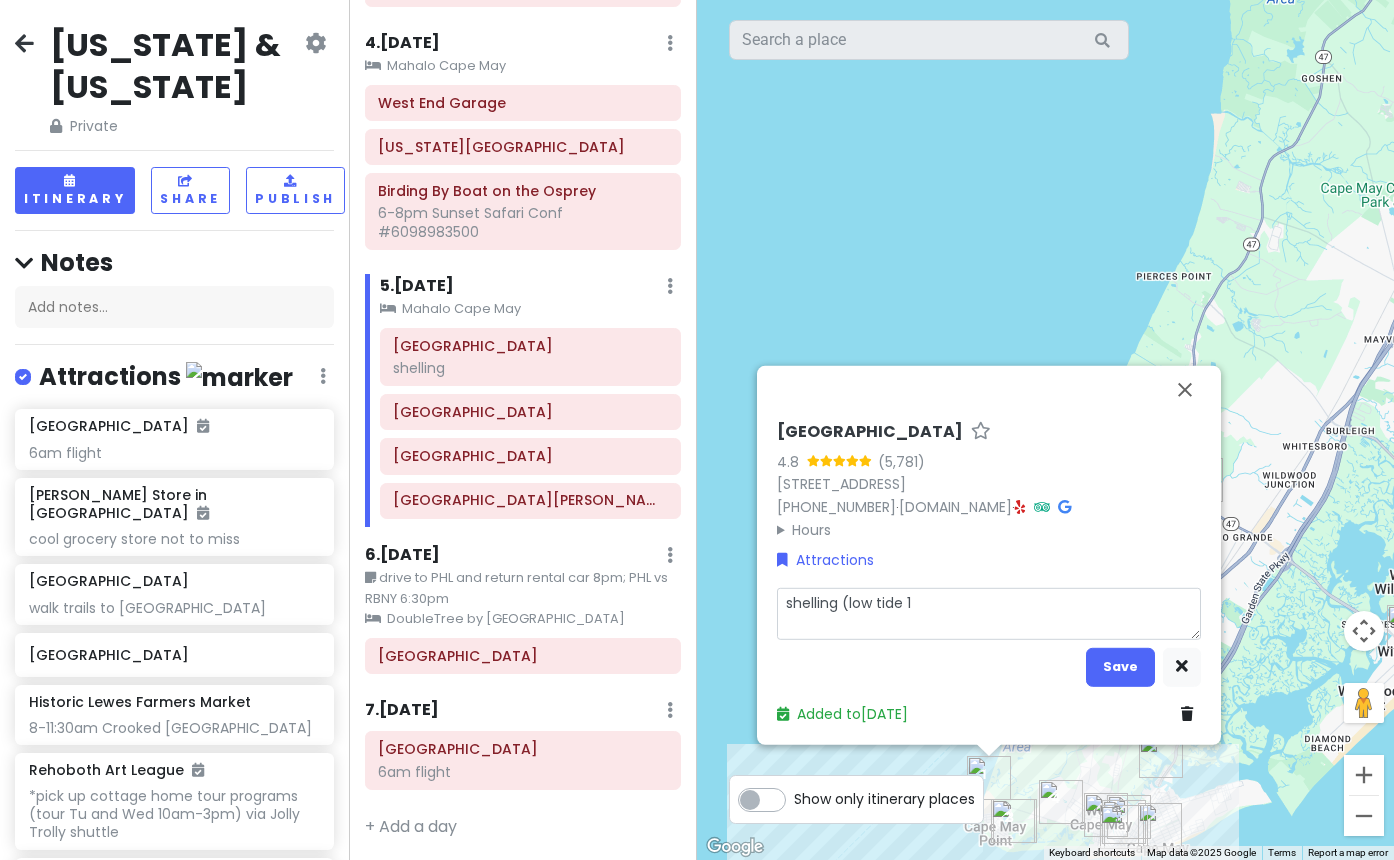 type on "x" 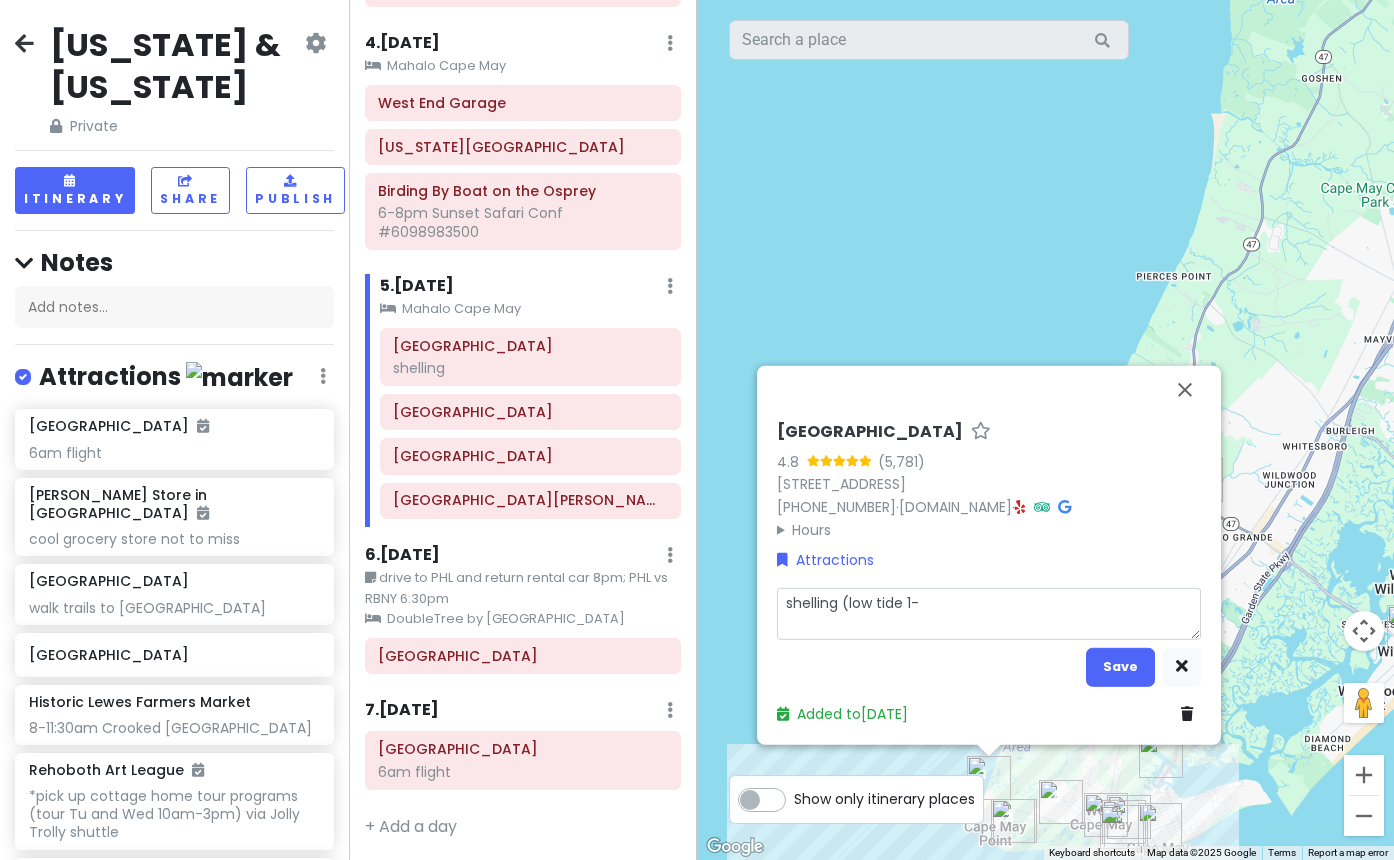 type on "x" 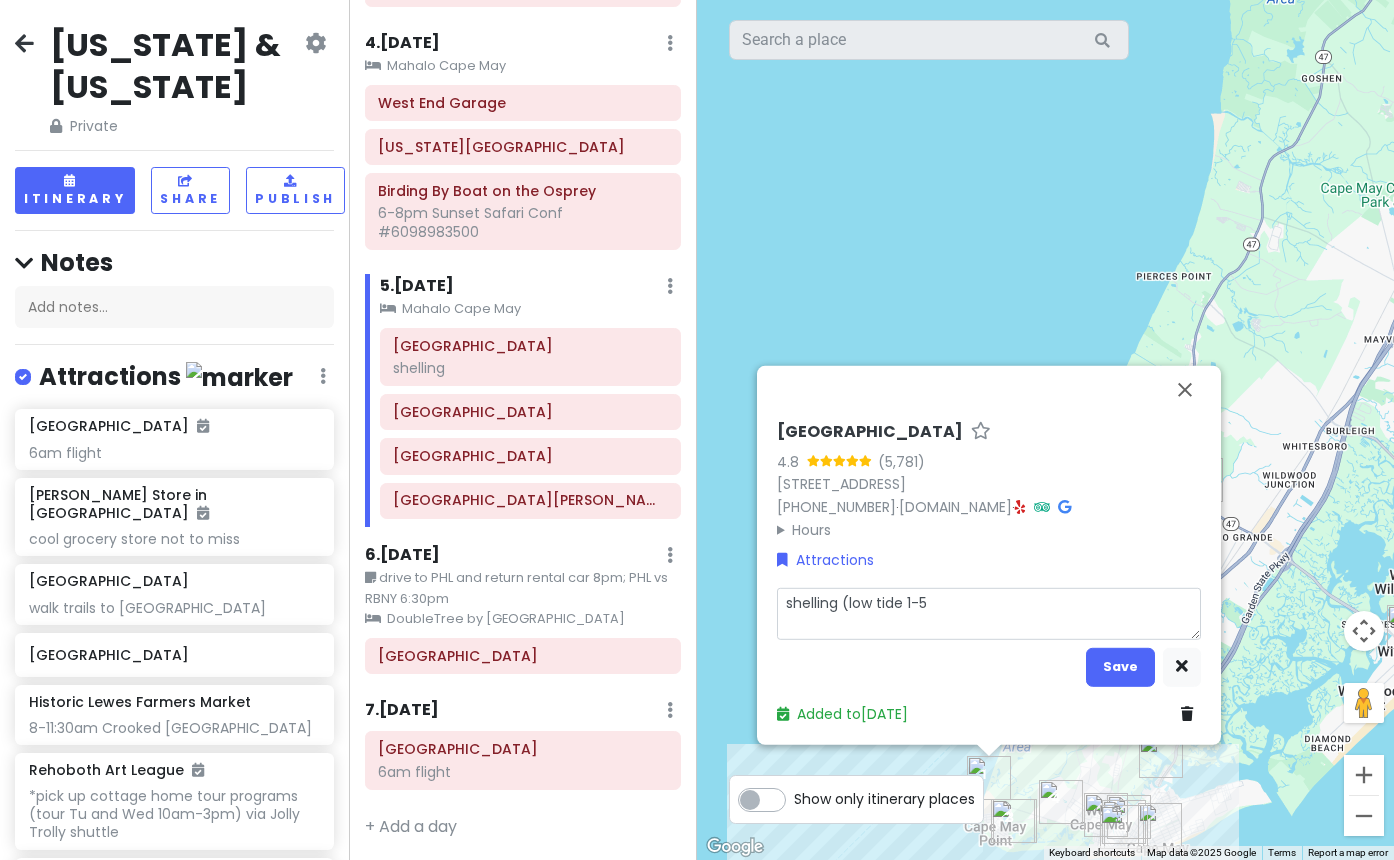 type on "x" 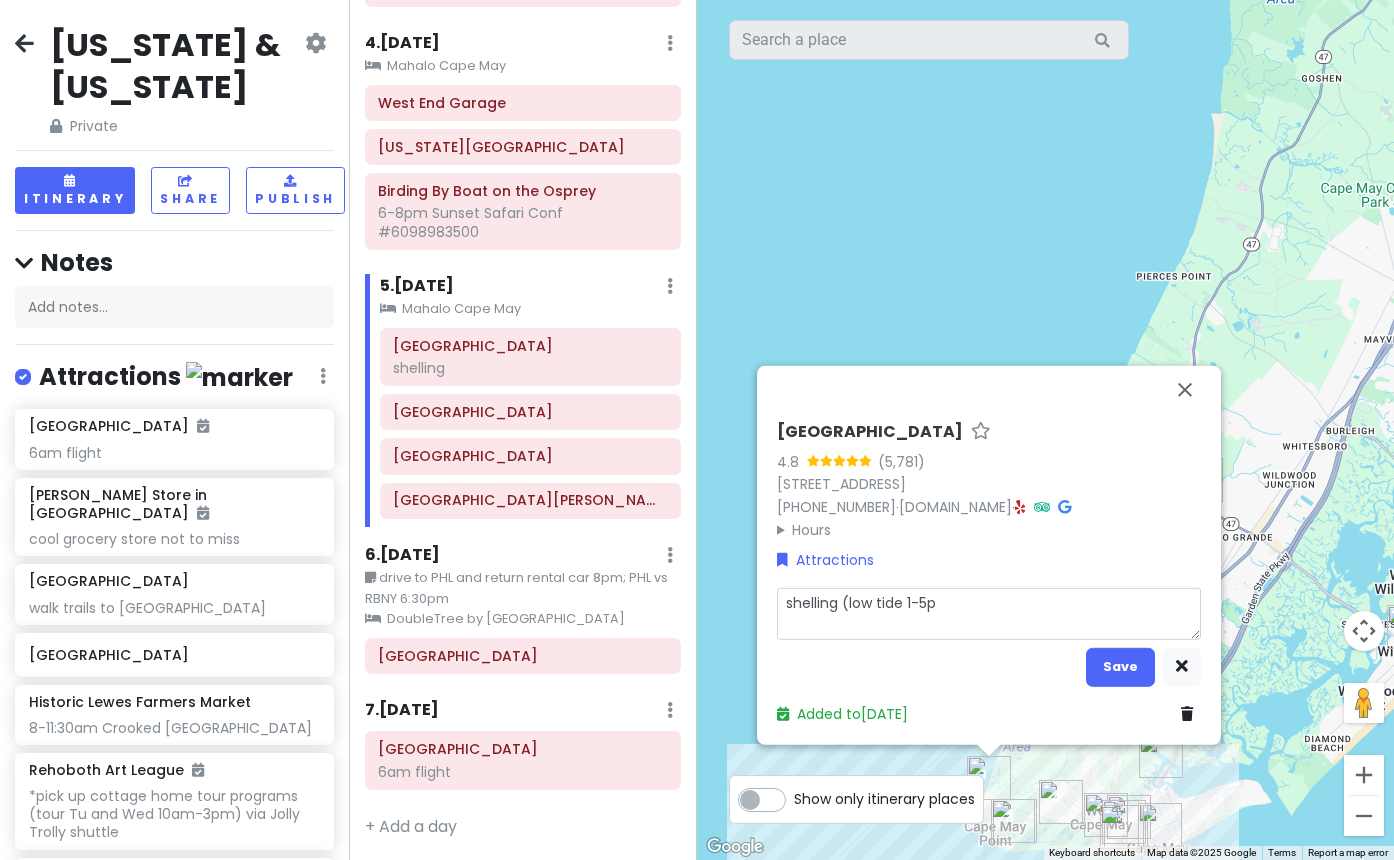type on "x" 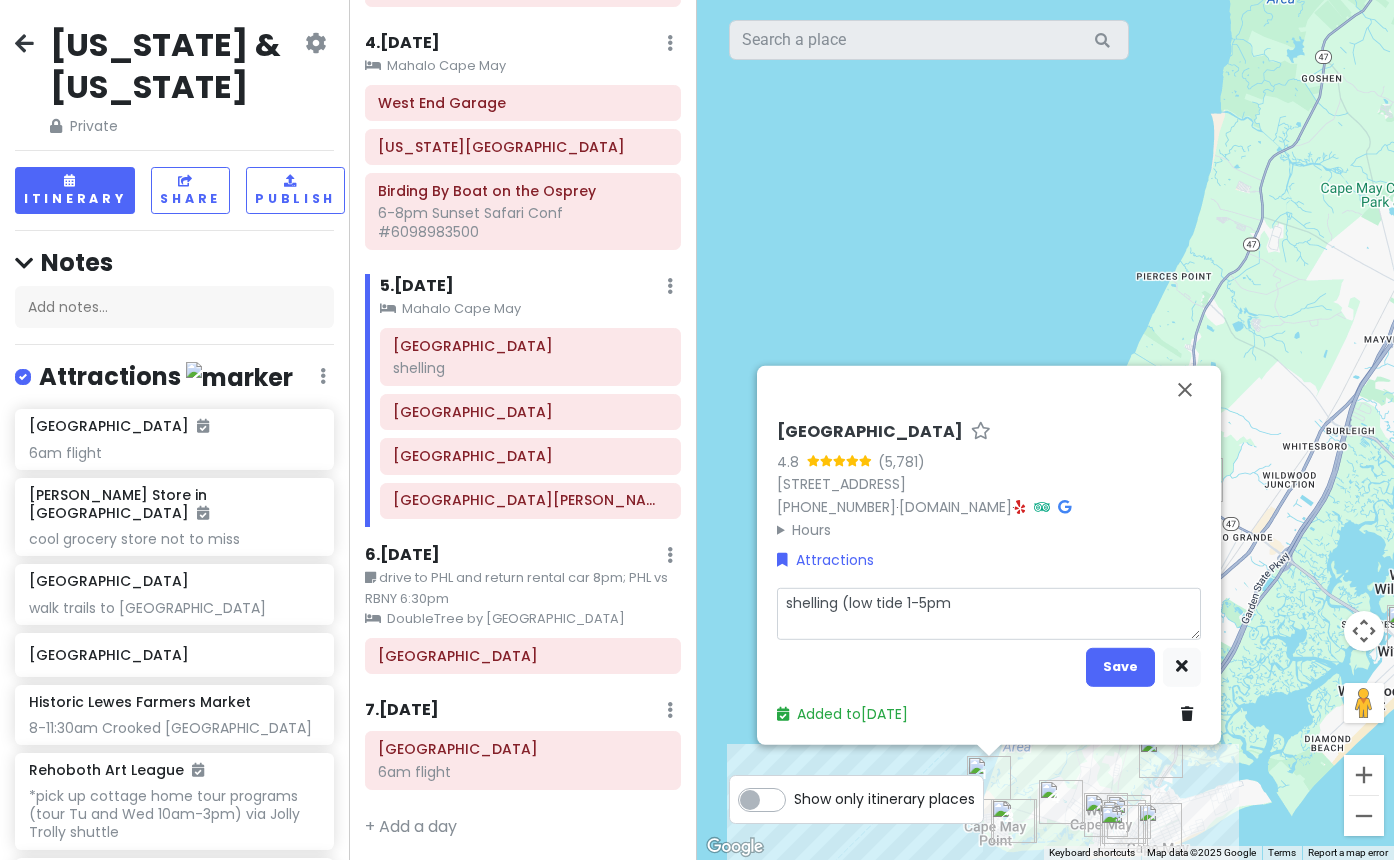 type on "x" 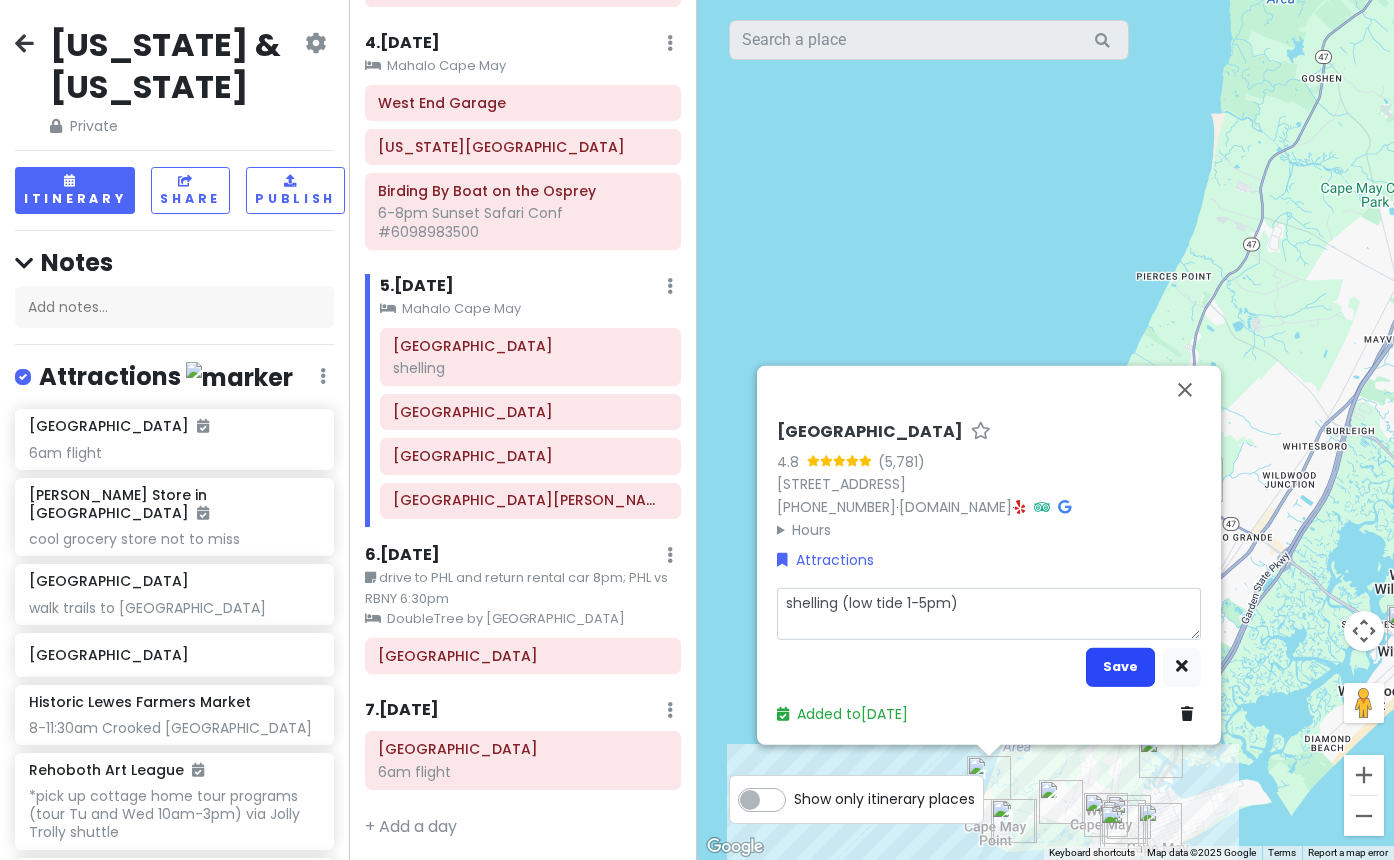 type on "shelling (low tide 1-5pm)" 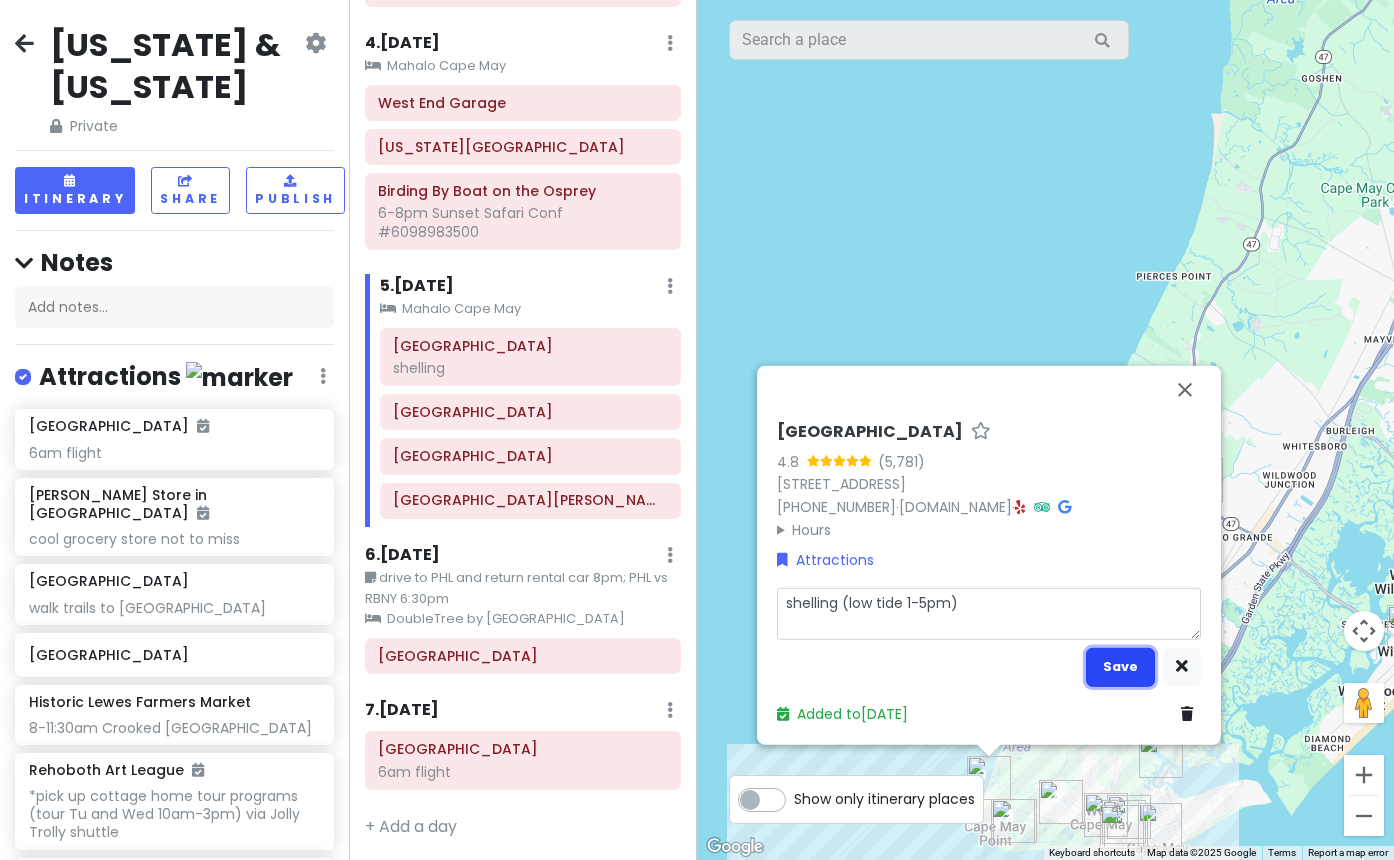 click on "Save" at bounding box center [1120, 666] 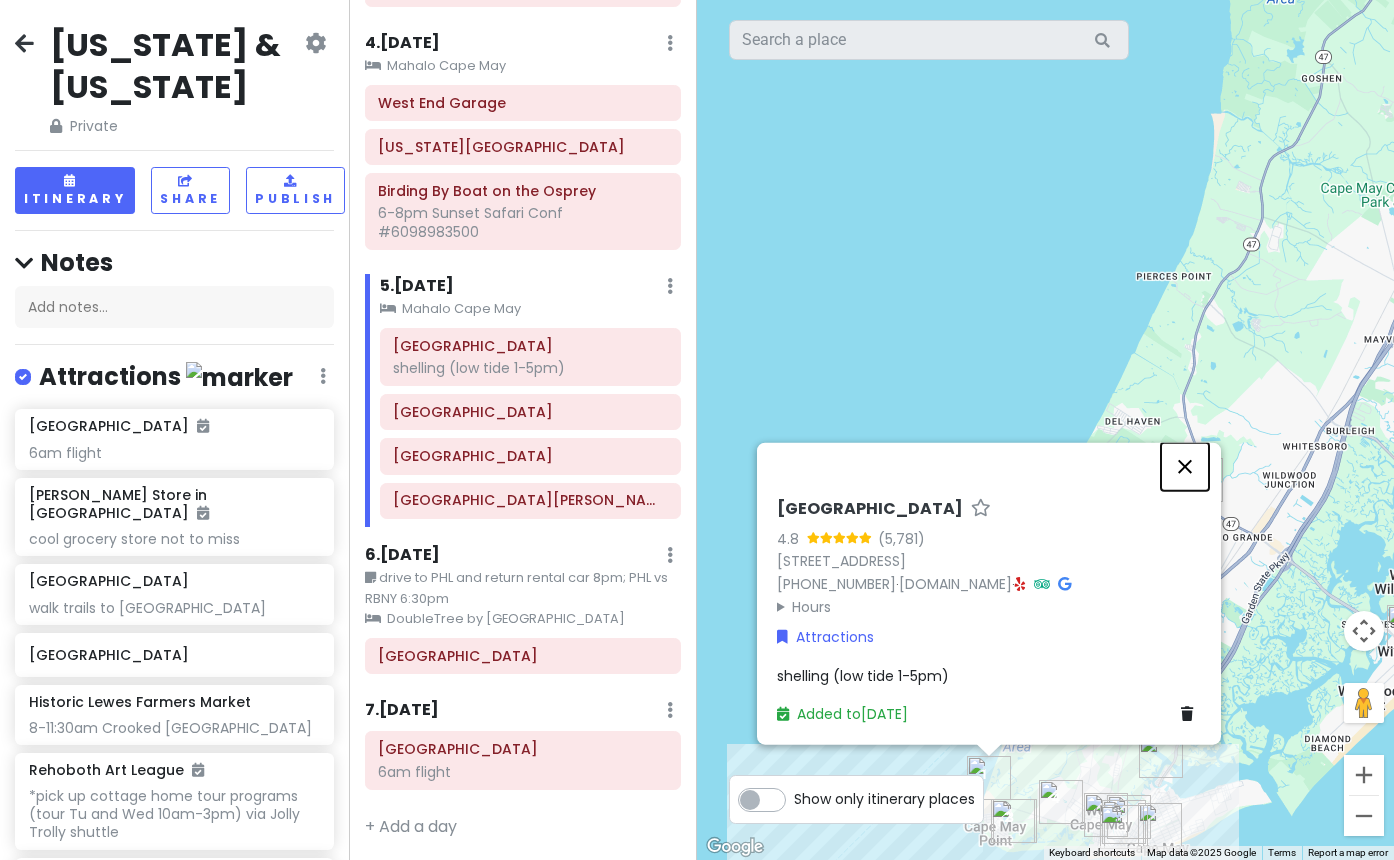 click at bounding box center (1185, 467) 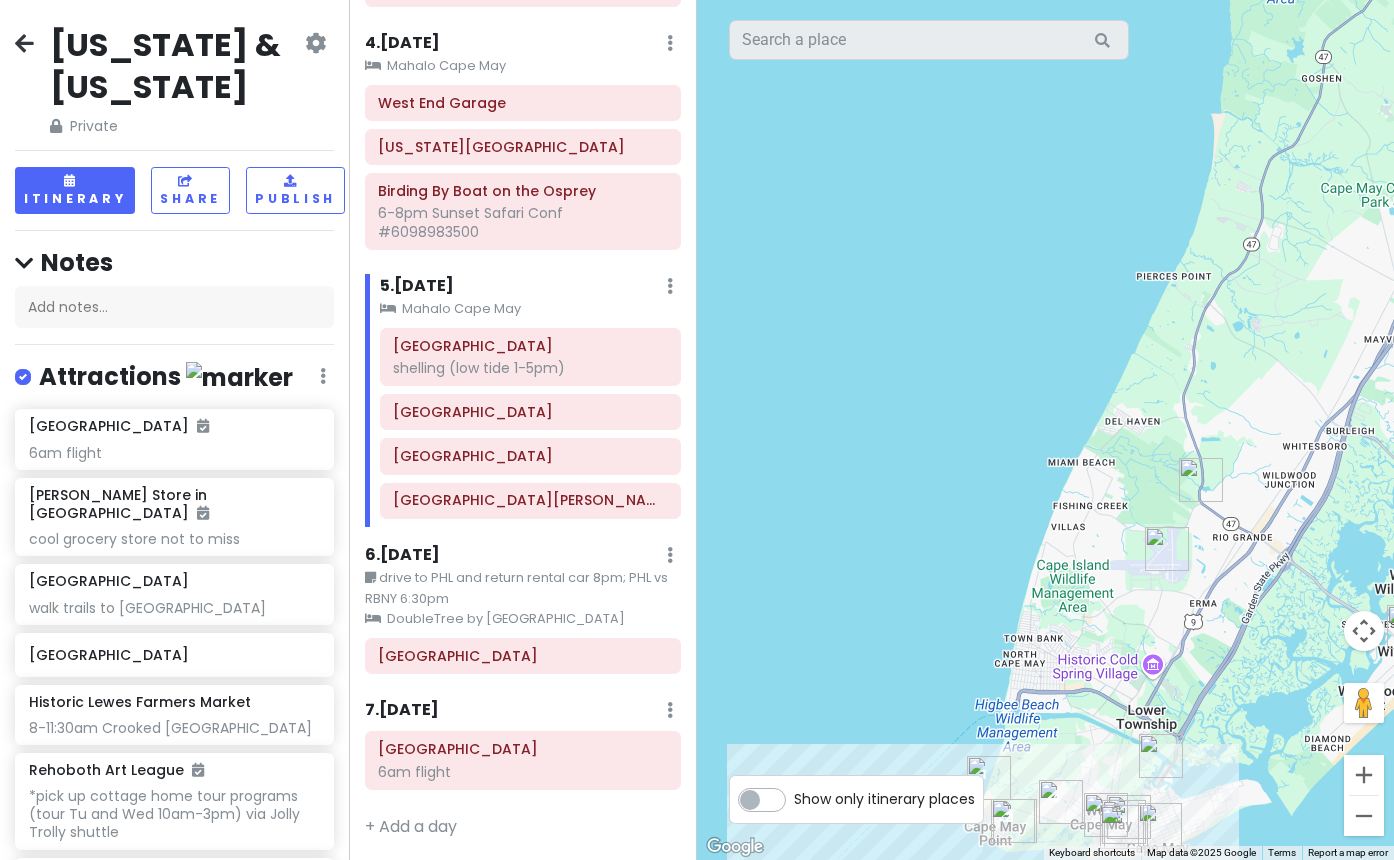 scroll, scrollTop: 701, scrollLeft: 0, axis: vertical 